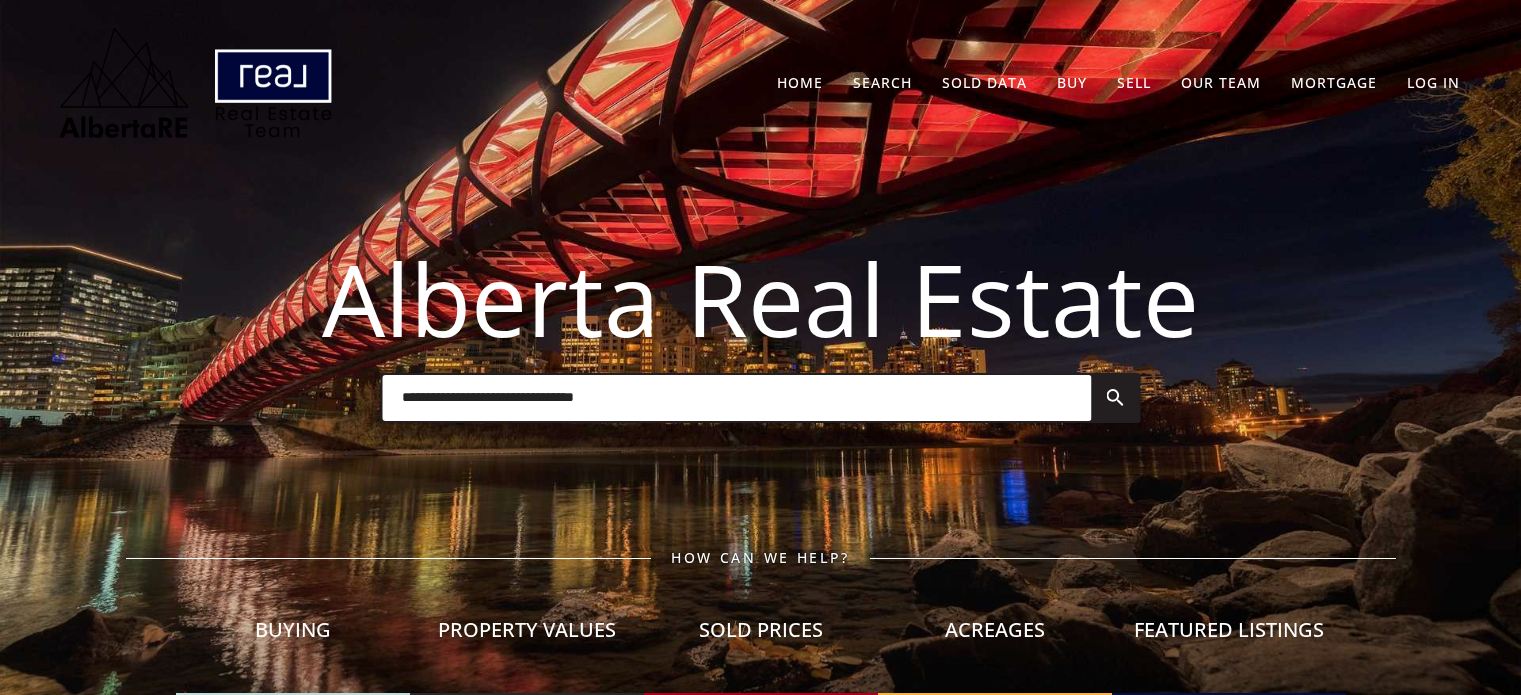 scroll, scrollTop: 0, scrollLeft: 0, axis: both 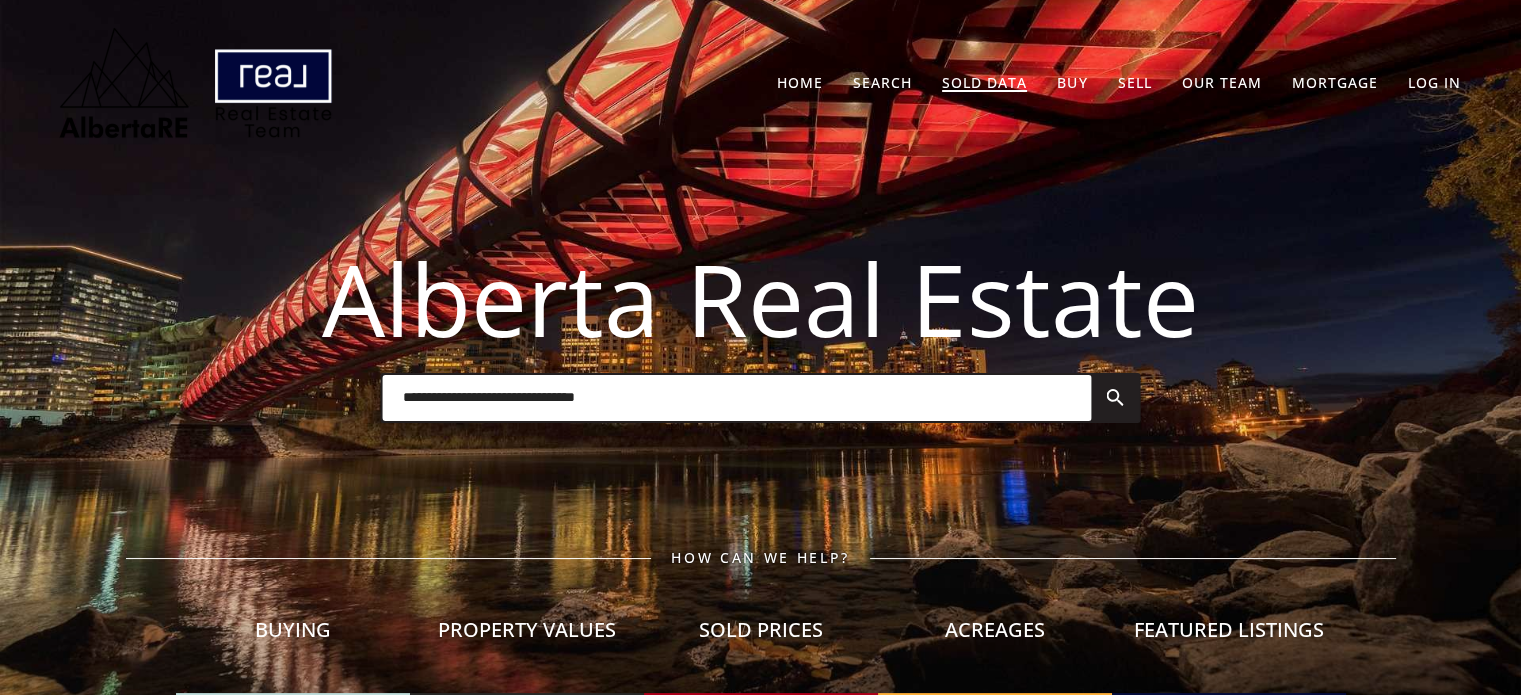 click on "Sold Data" at bounding box center [984, 82] 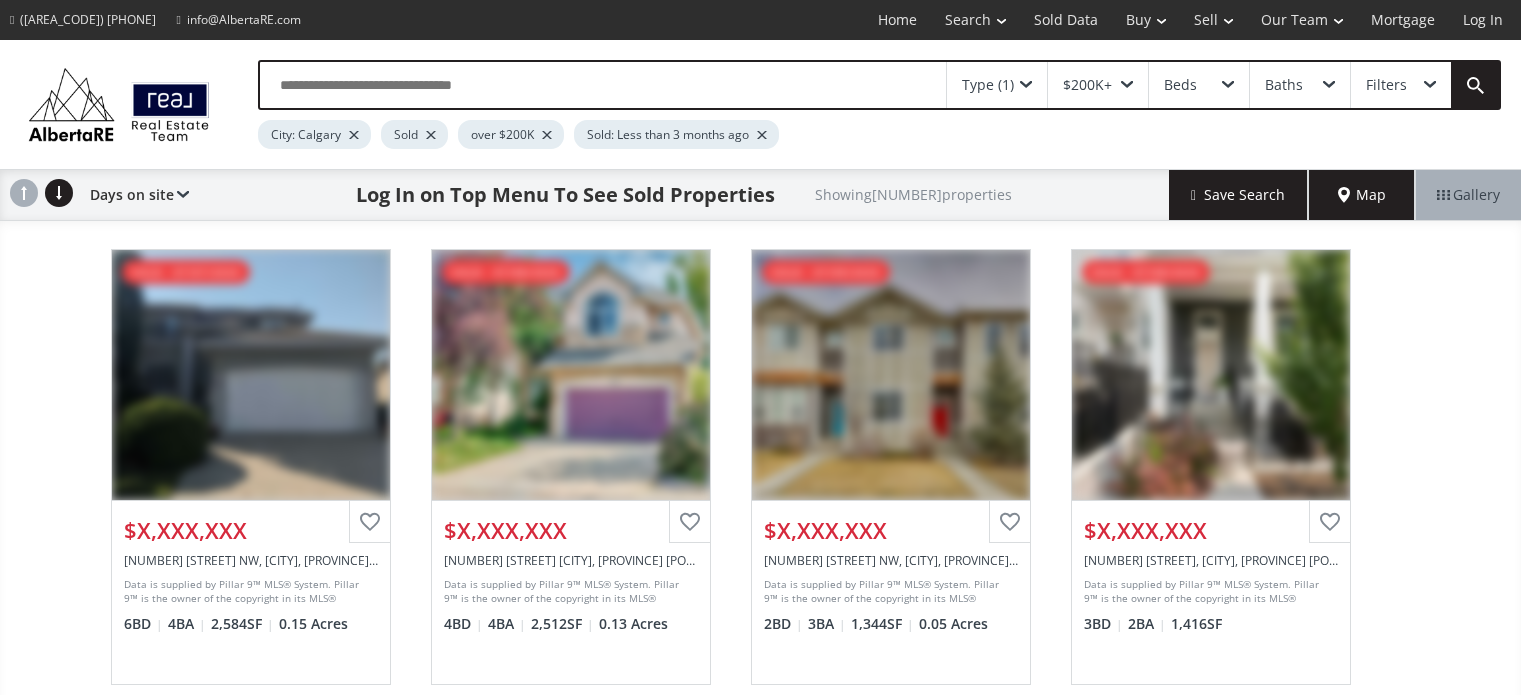 scroll, scrollTop: 0, scrollLeft: 0, axis: both 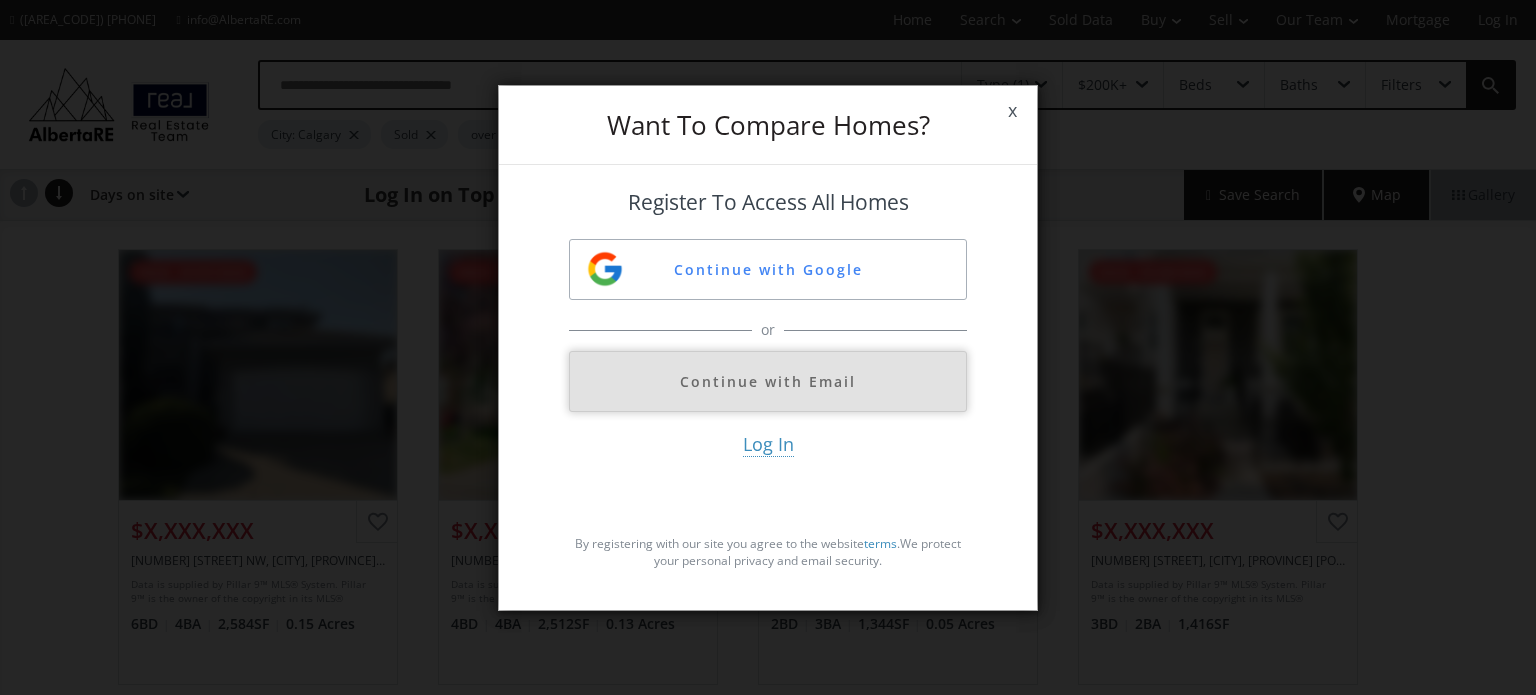 click on "Continue with Email" at bounding box center [768, 381] 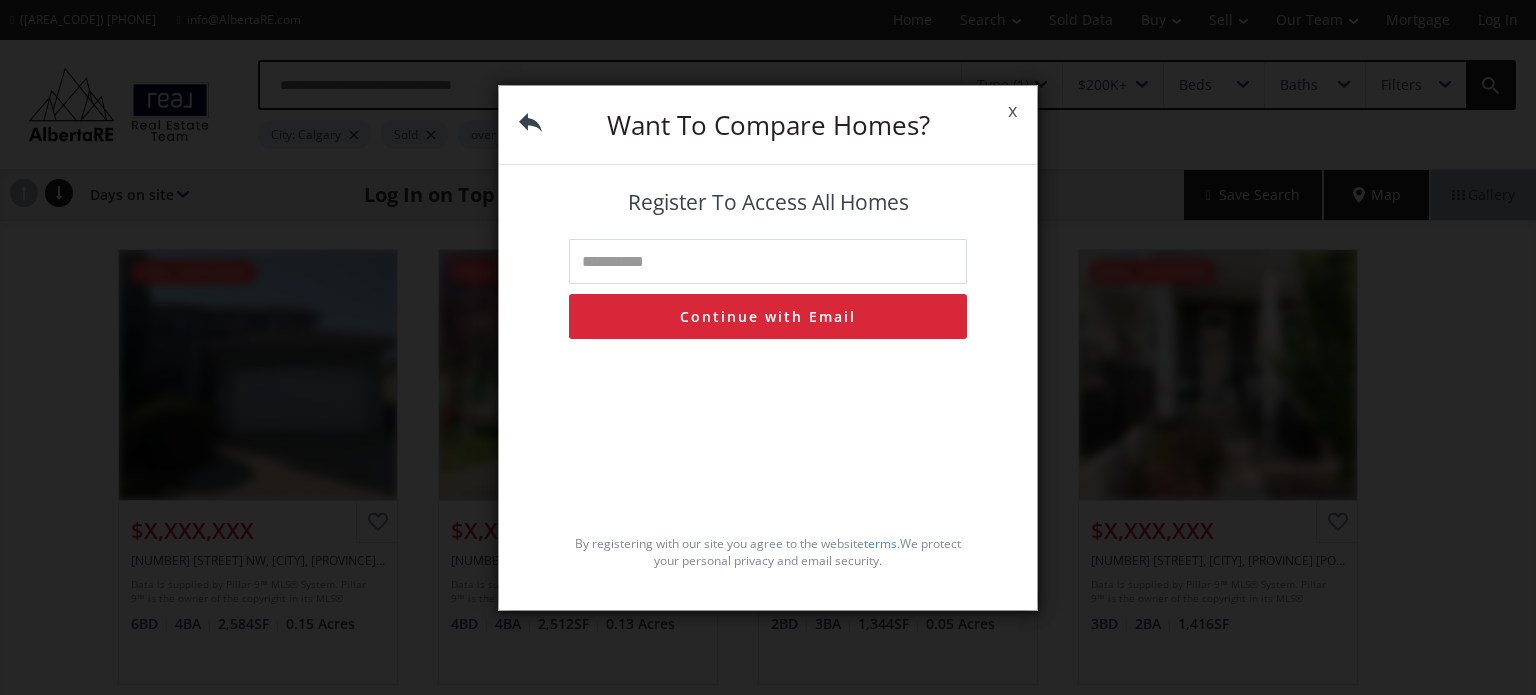 click at bounding box center (768, 261) 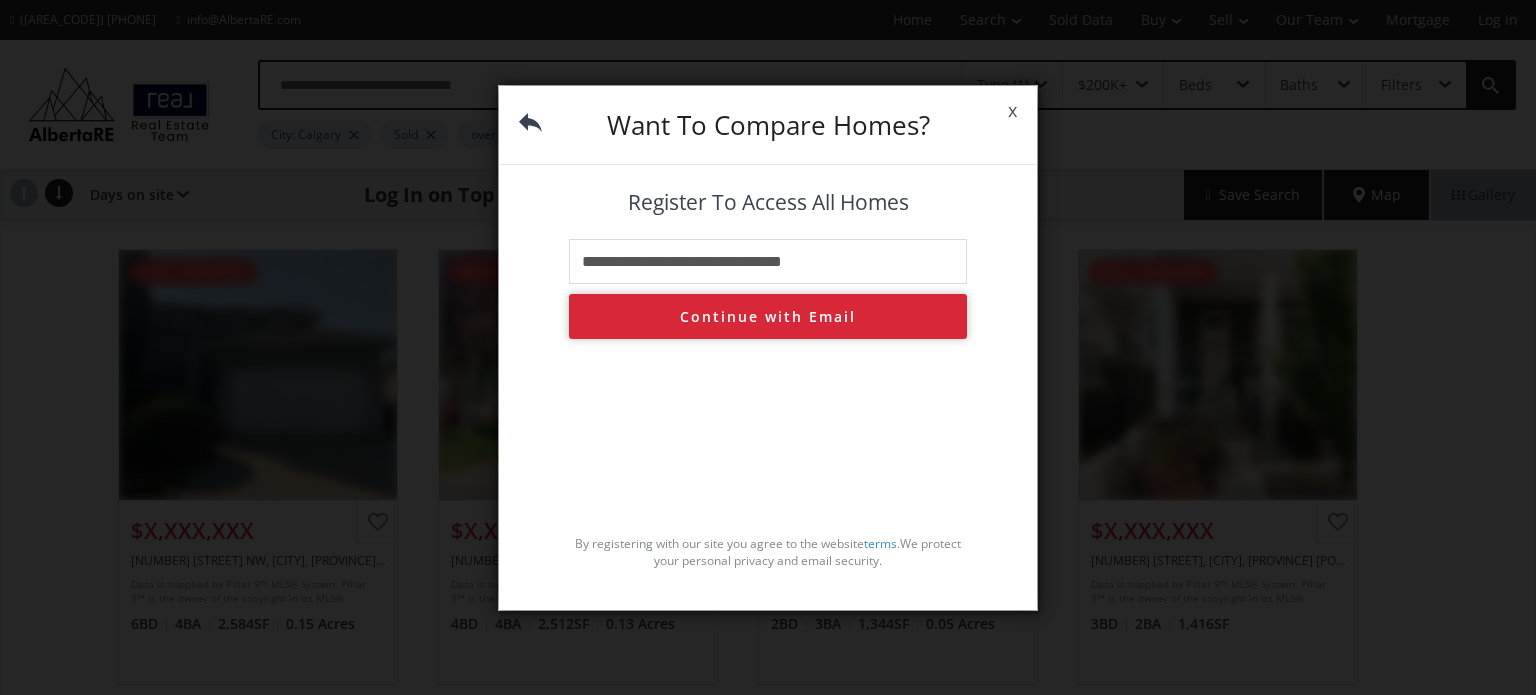 click on "Continue with Email" at bounding box center [768, 316] 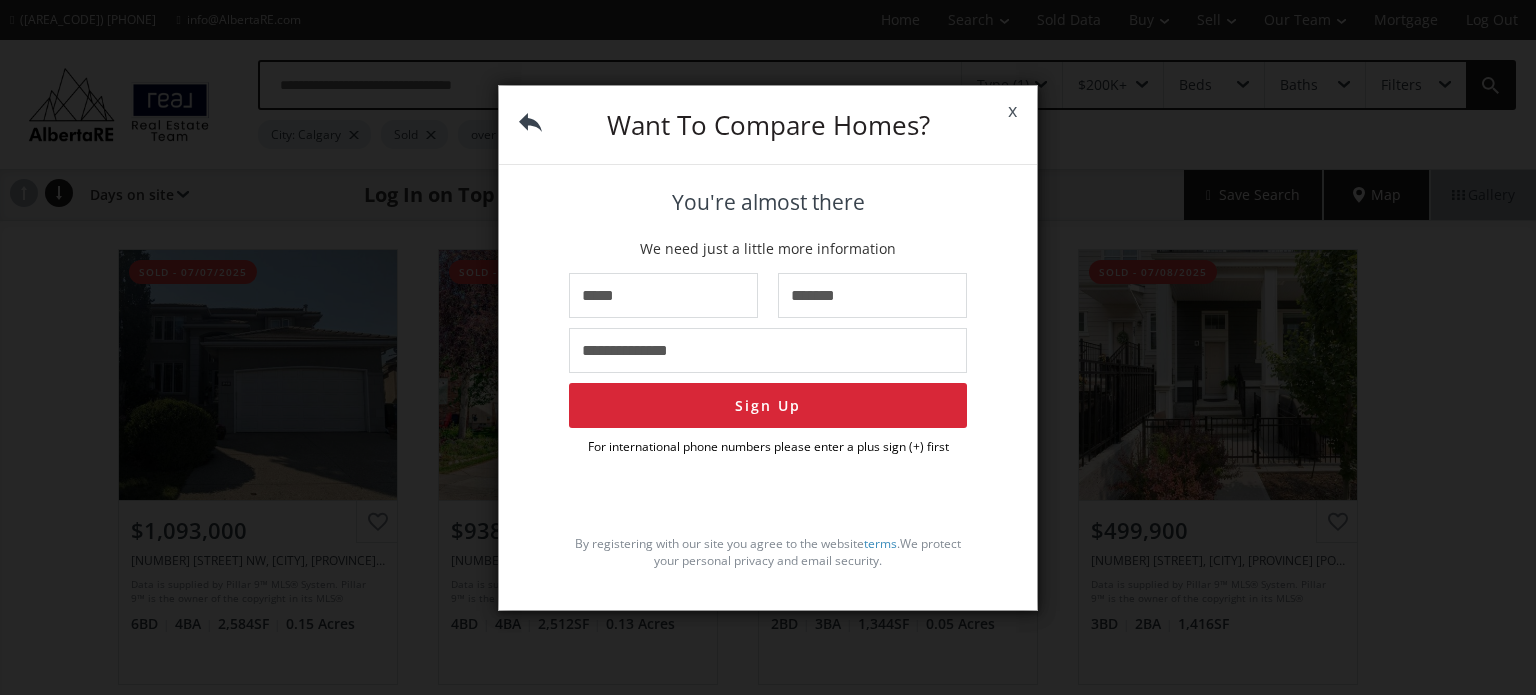 click on "x" at bounding box center (1012, 111) 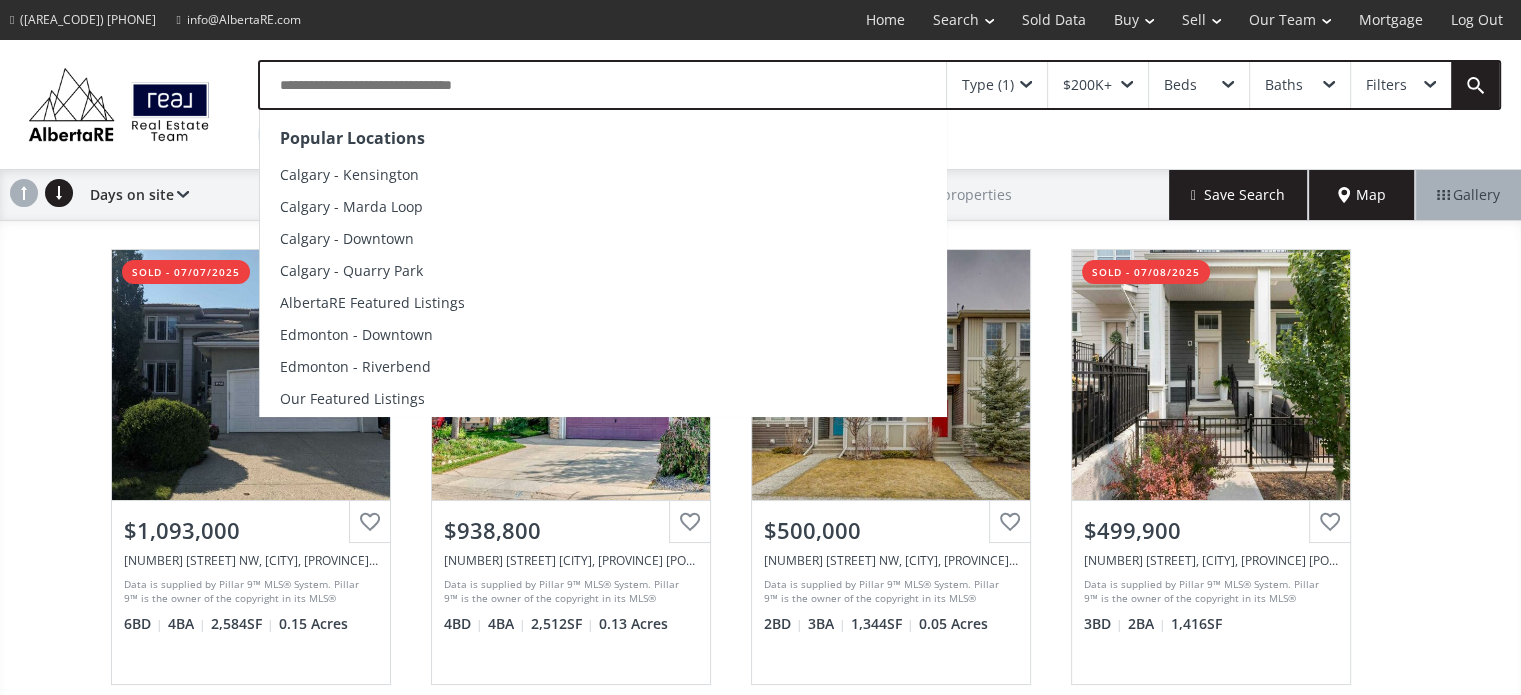 click at bounding box center [603, 85] 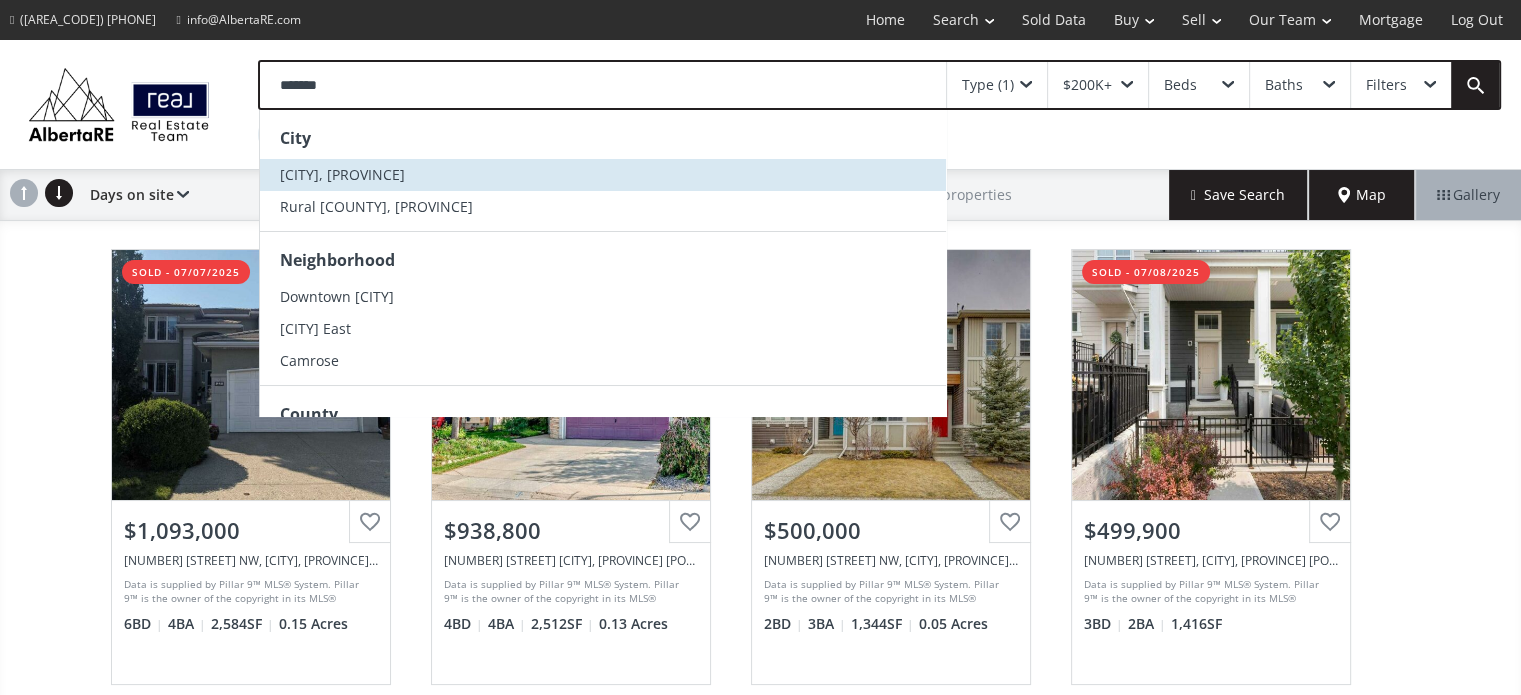 type on "*******" 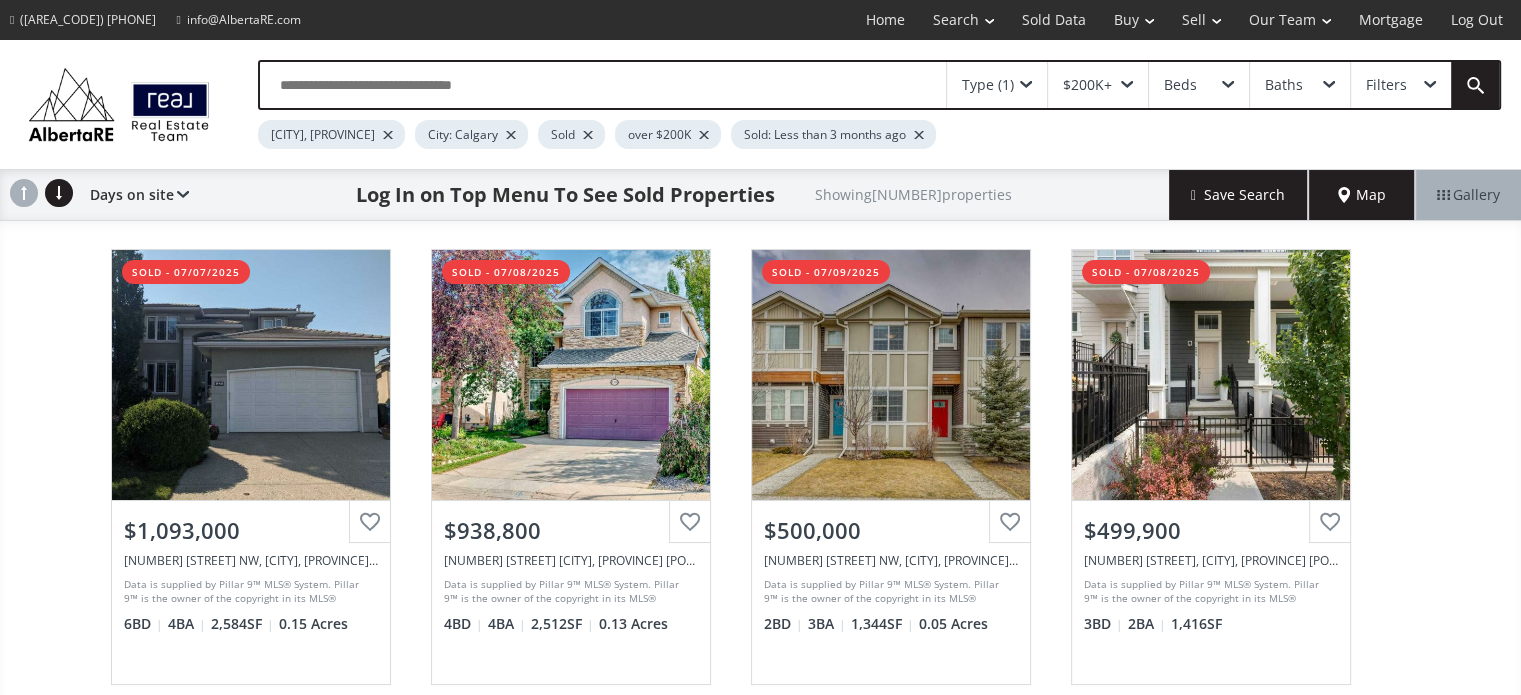 click at bounding box center (511, 135) 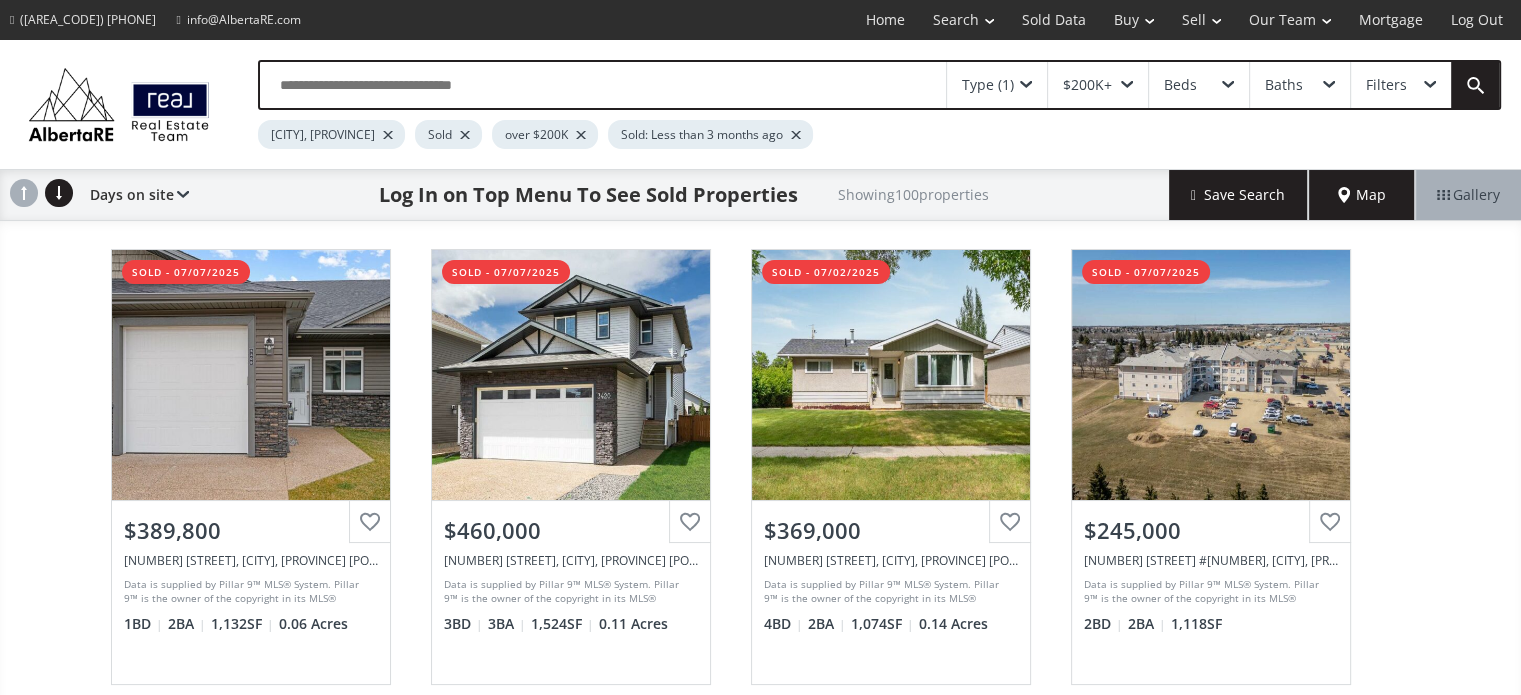 click at bounding box center [581, 135] 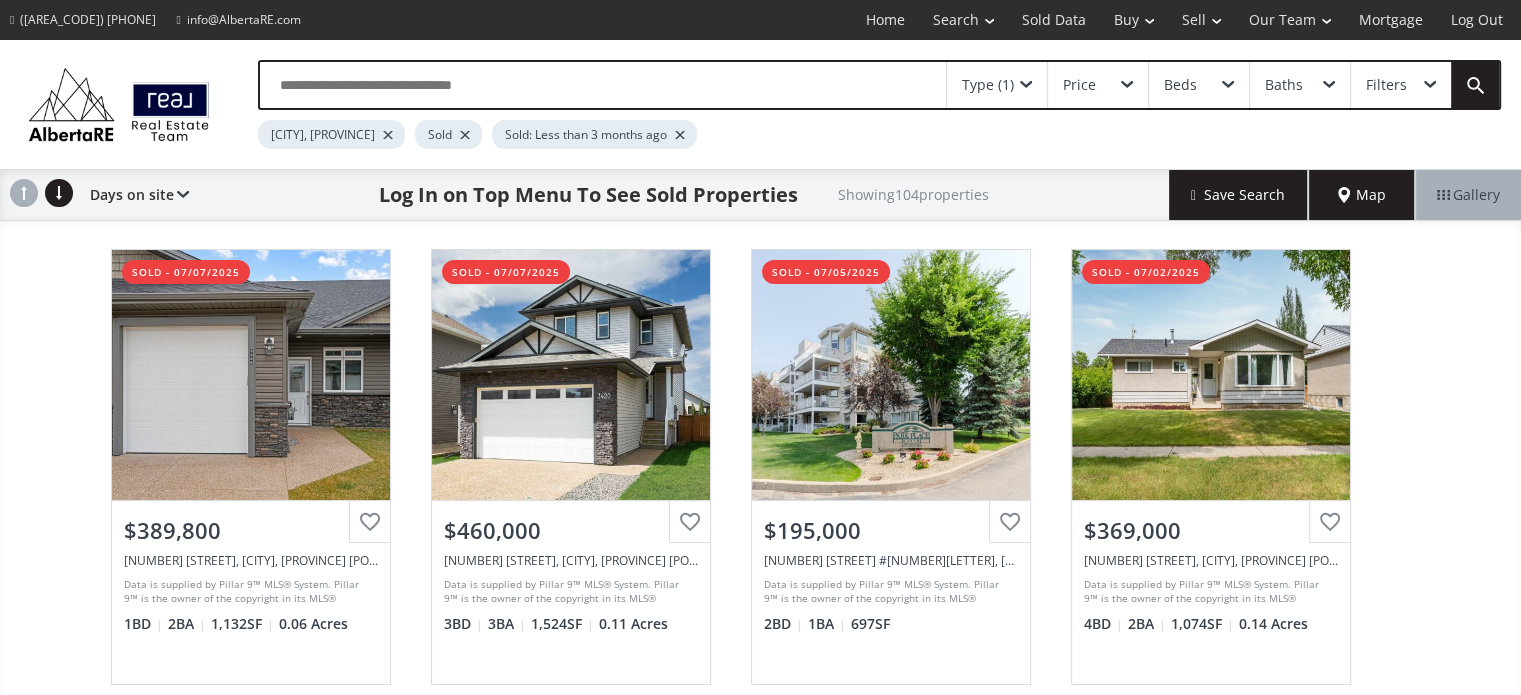 click at bounding box center (680, 135) 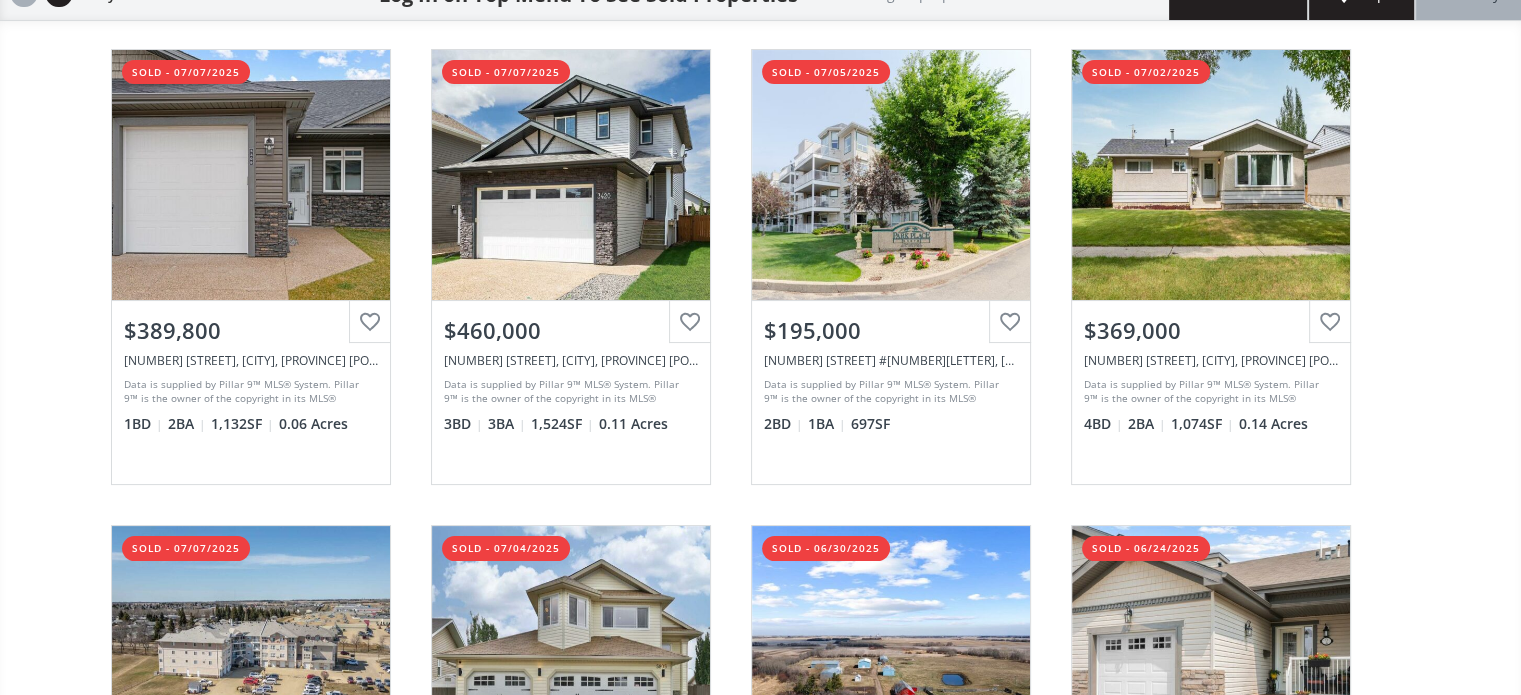 scroll, scrollTop: 0, scrollLeft: 0, axis: both 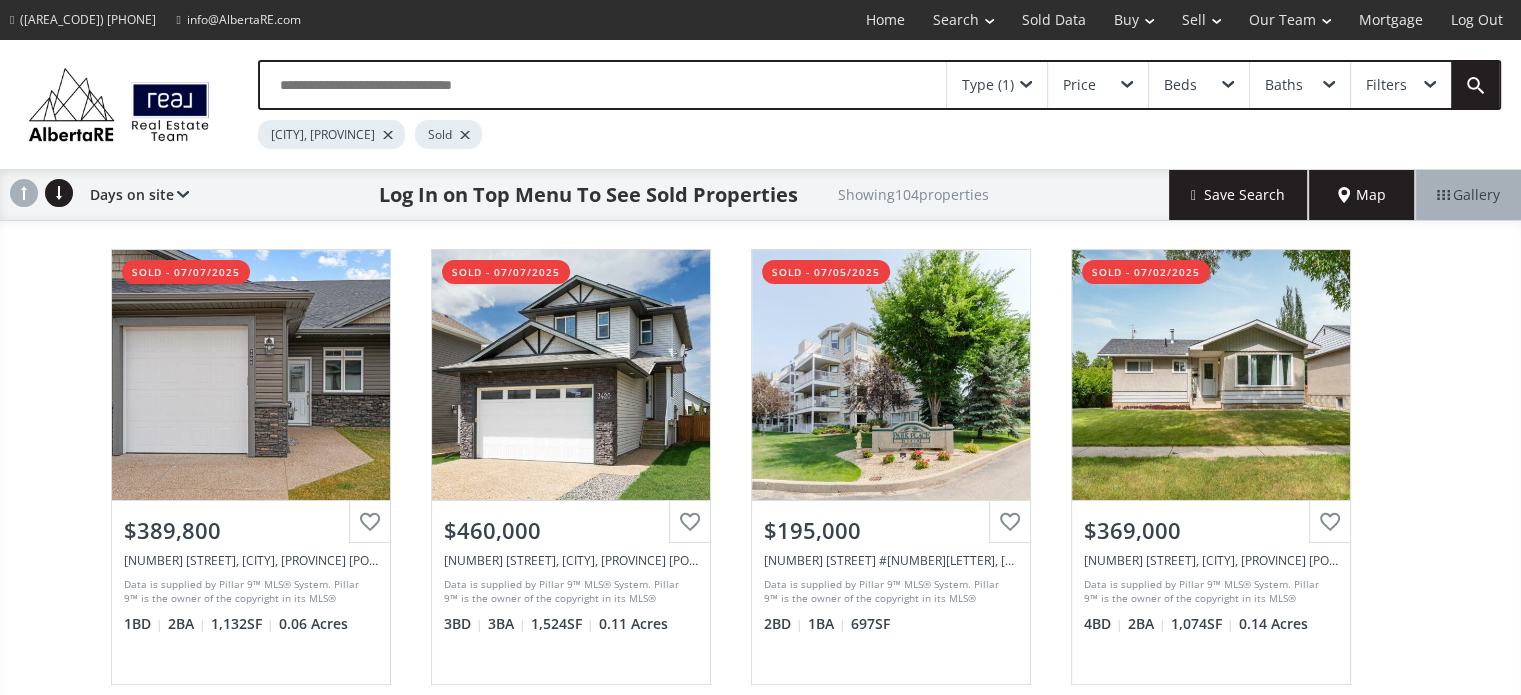 click at bounding box center (1026, 85) 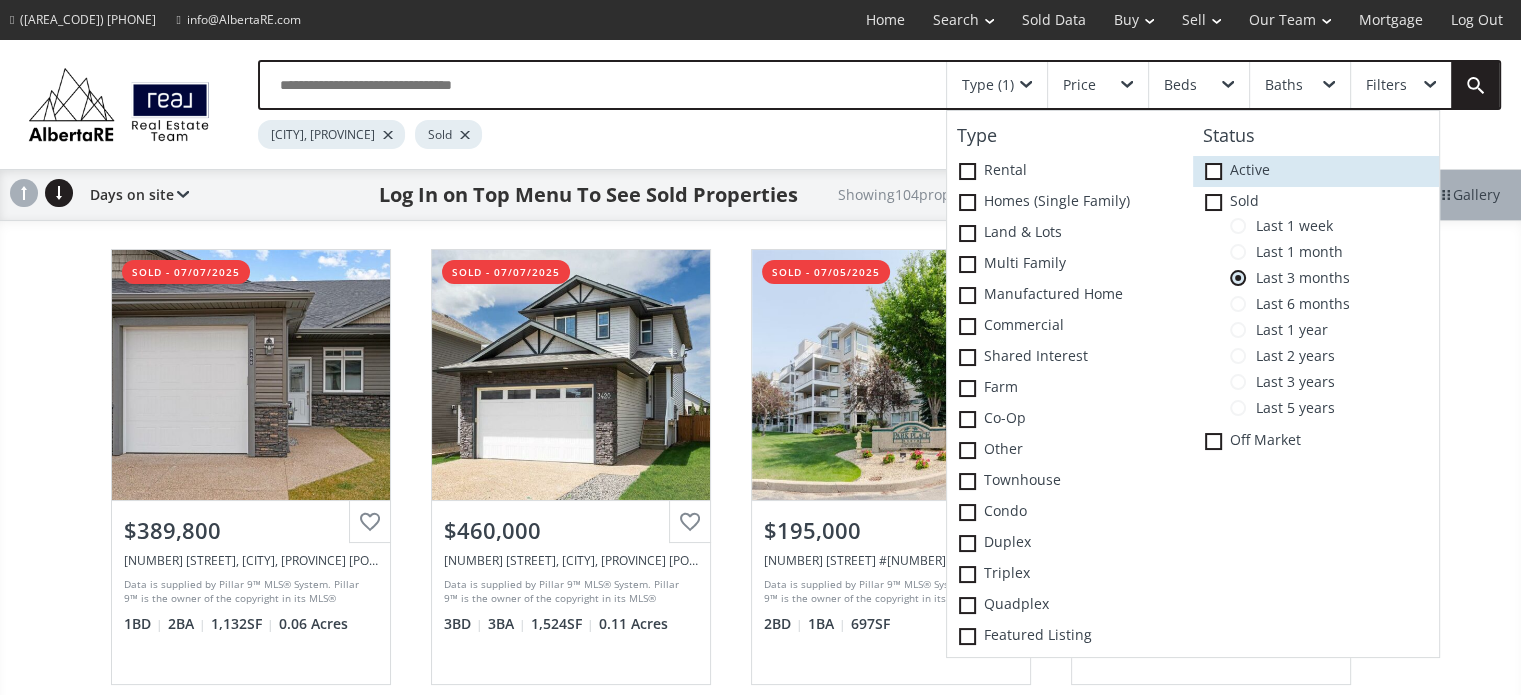 click at bounding box center (967, 171) 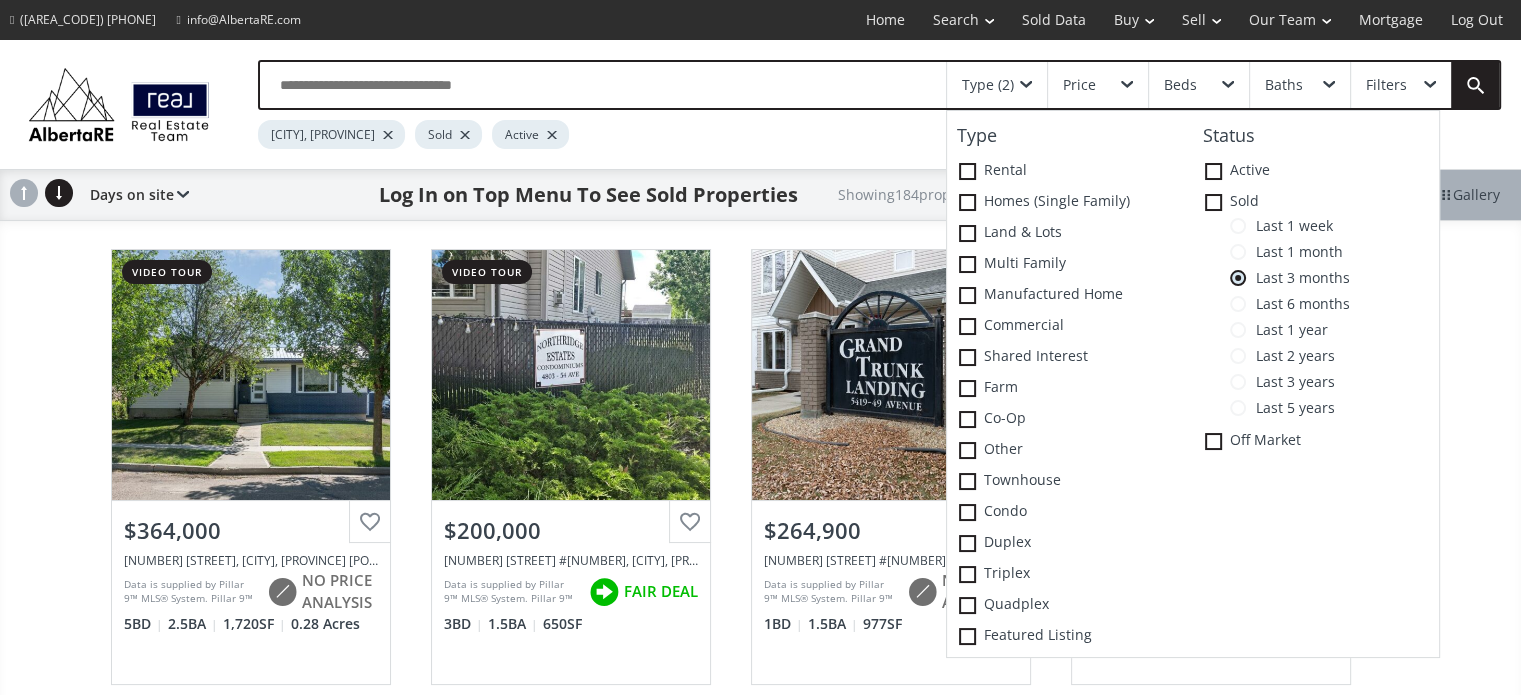 click on "[CITY], [PROVINCE] Sold Active" at bounding box center [804, 129] 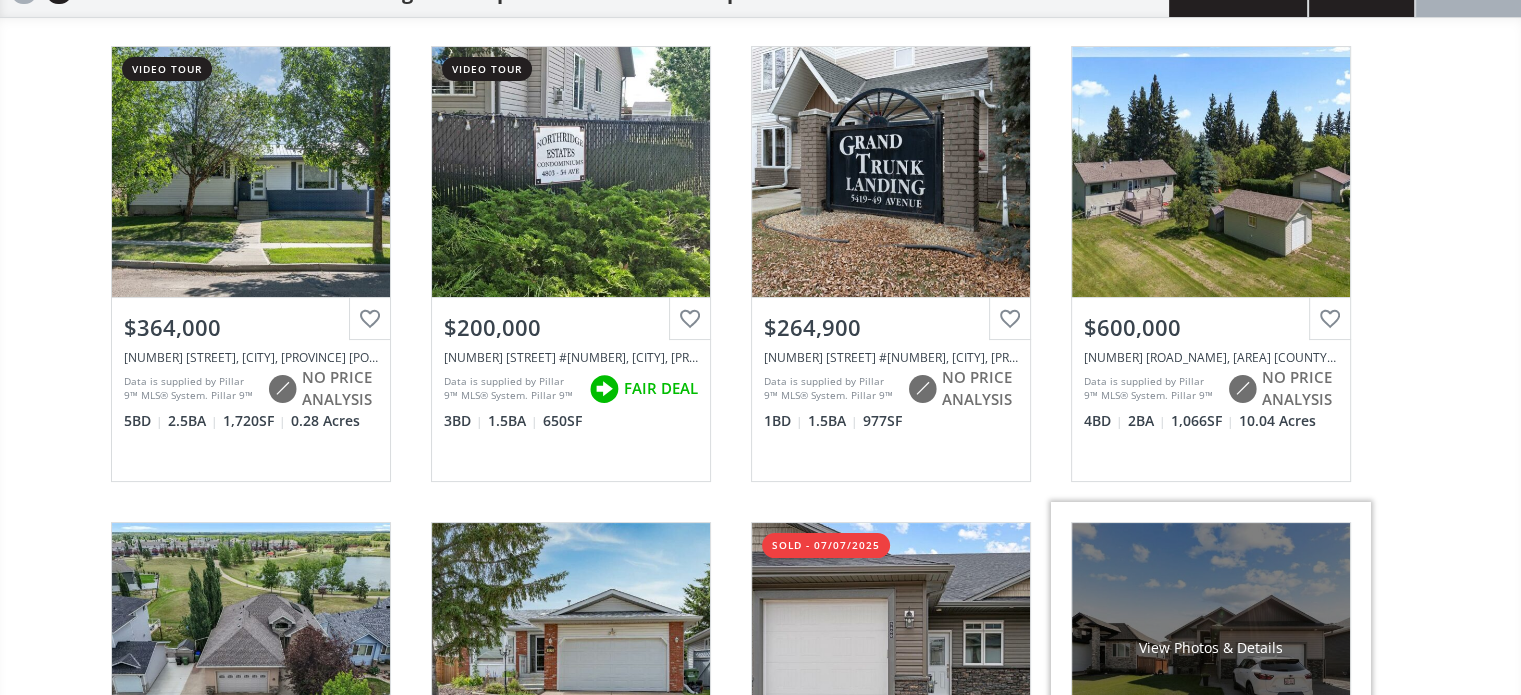 scroll, scrollTop: 200, scrollLeft: 0, axis: vertical 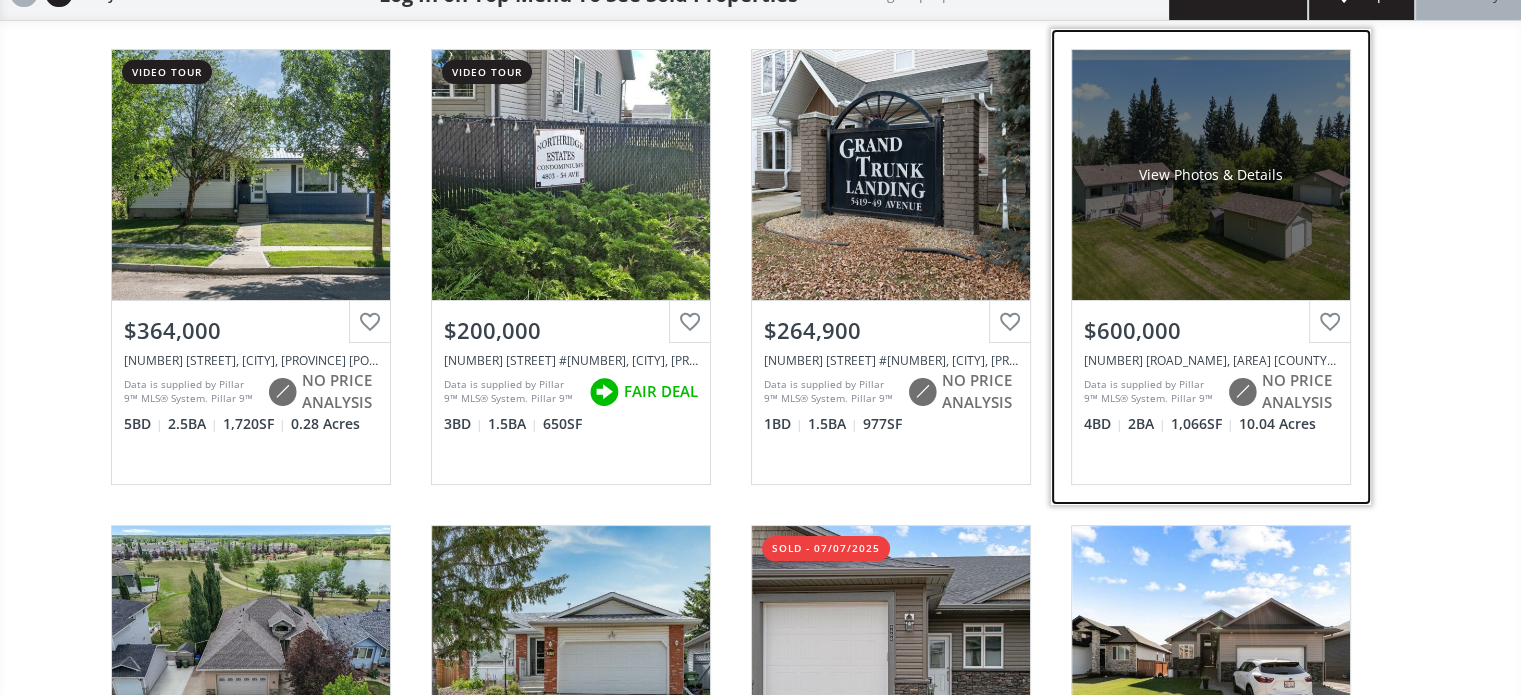 click on "View Photos & Details" at bounding box center [1211, 175] 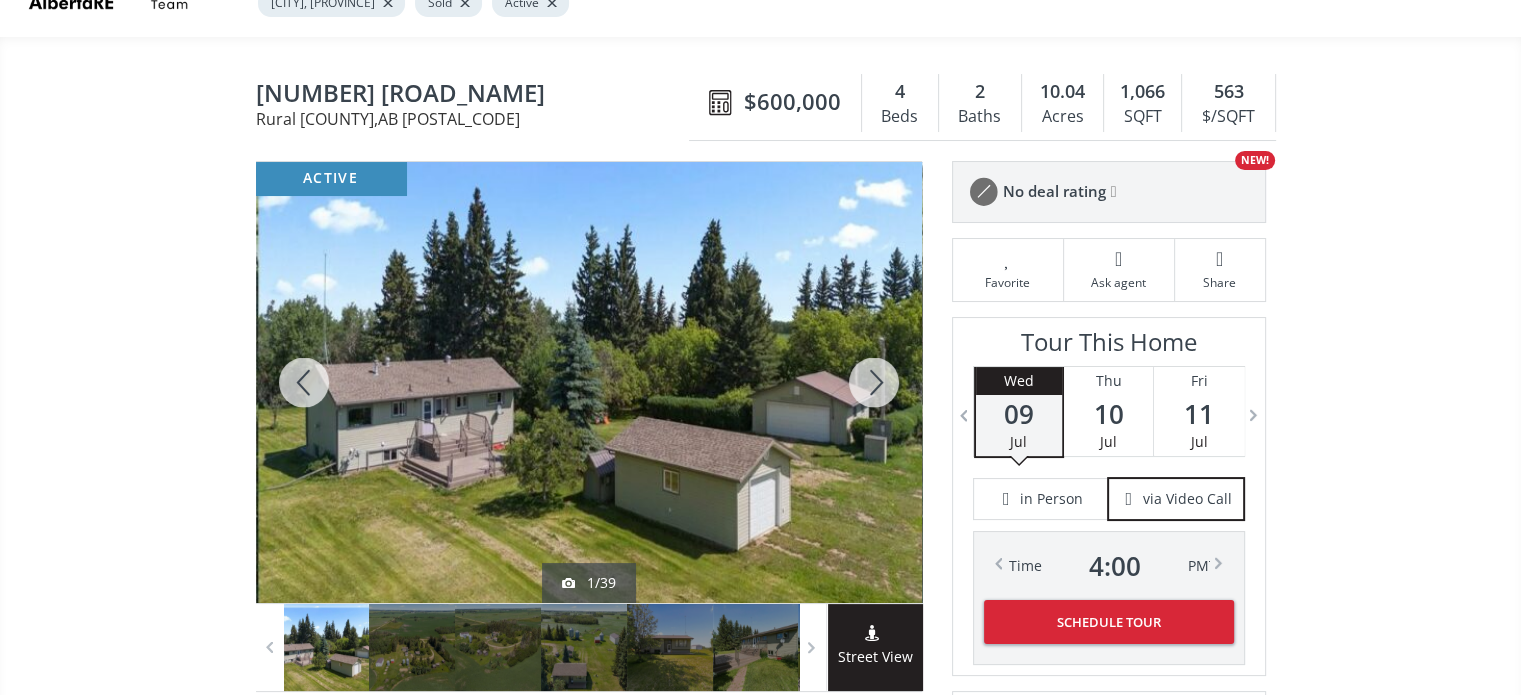 scroll, scrollTop: 200, scrollLeft: 0, axis: vertical 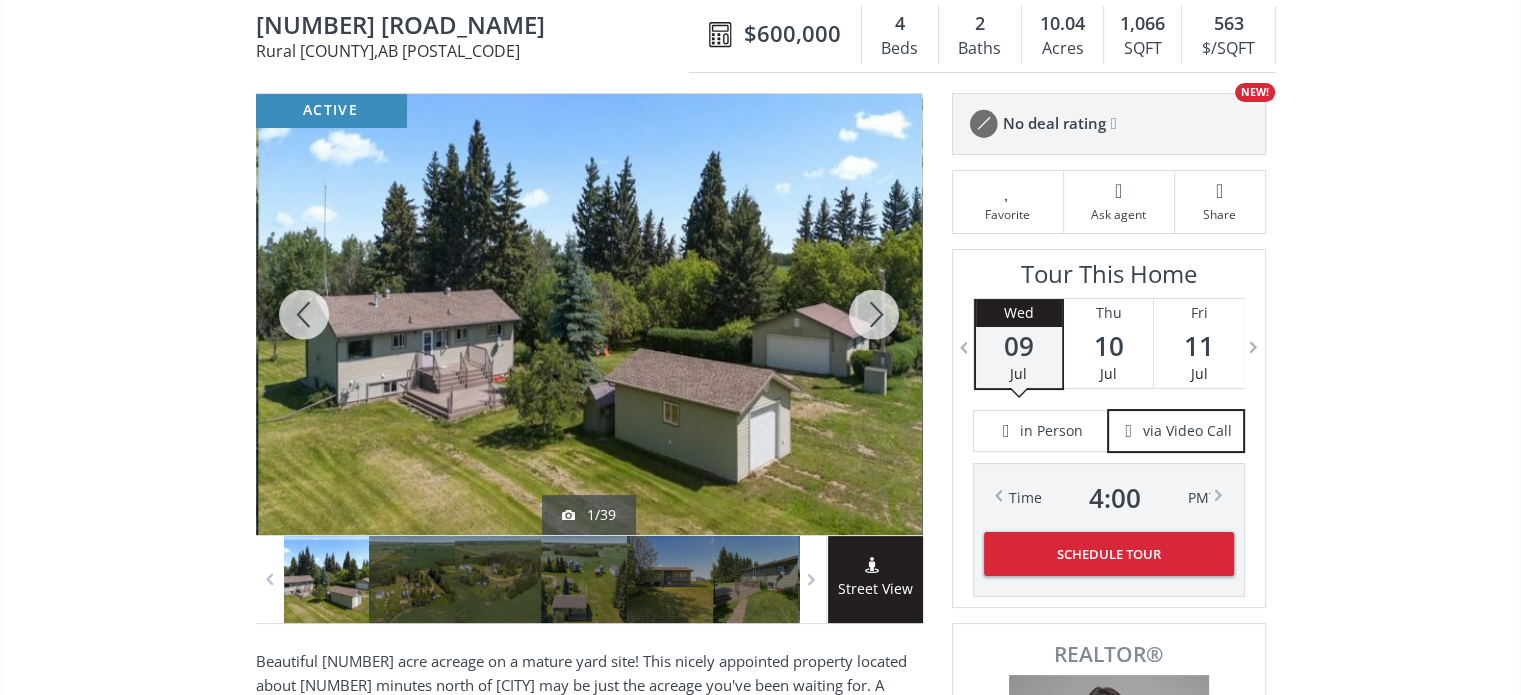 click at bounding box center (874, 314) 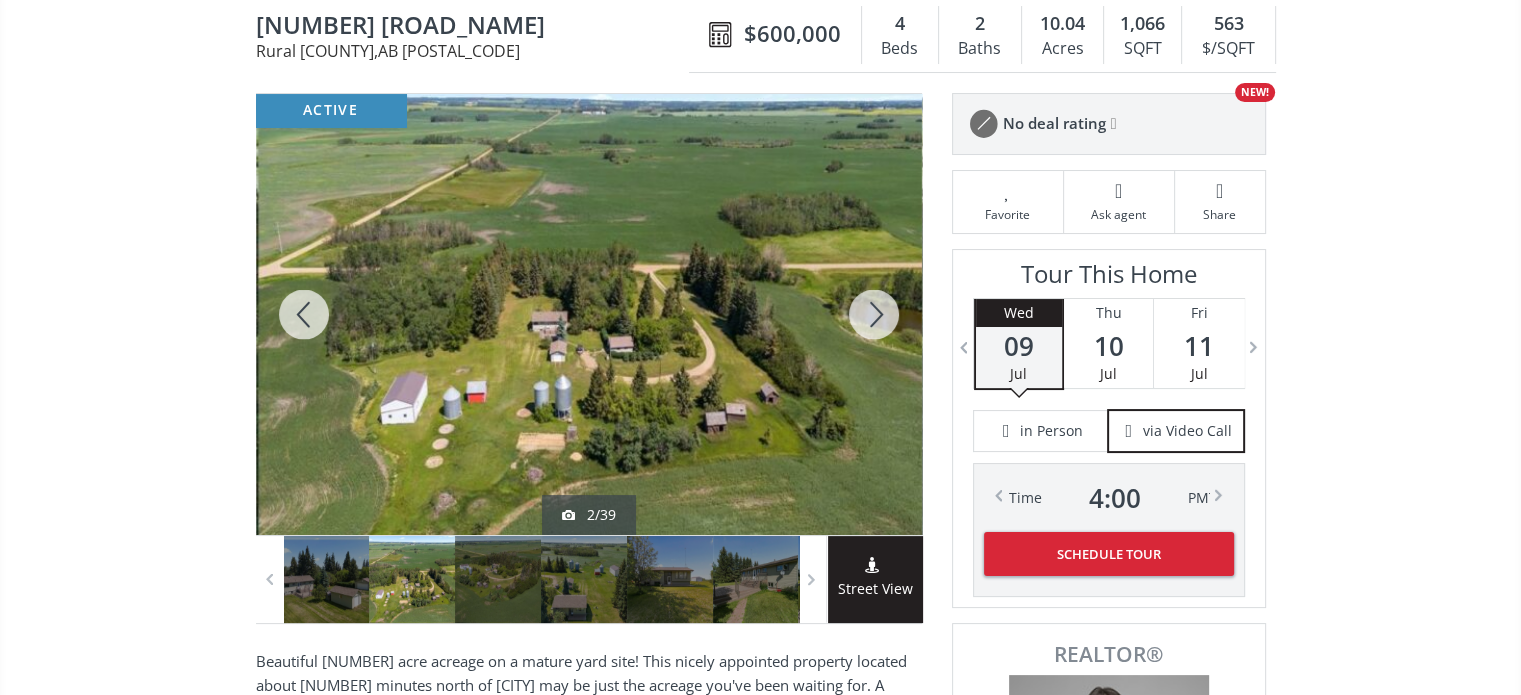 click at bounding box center [874, 314] 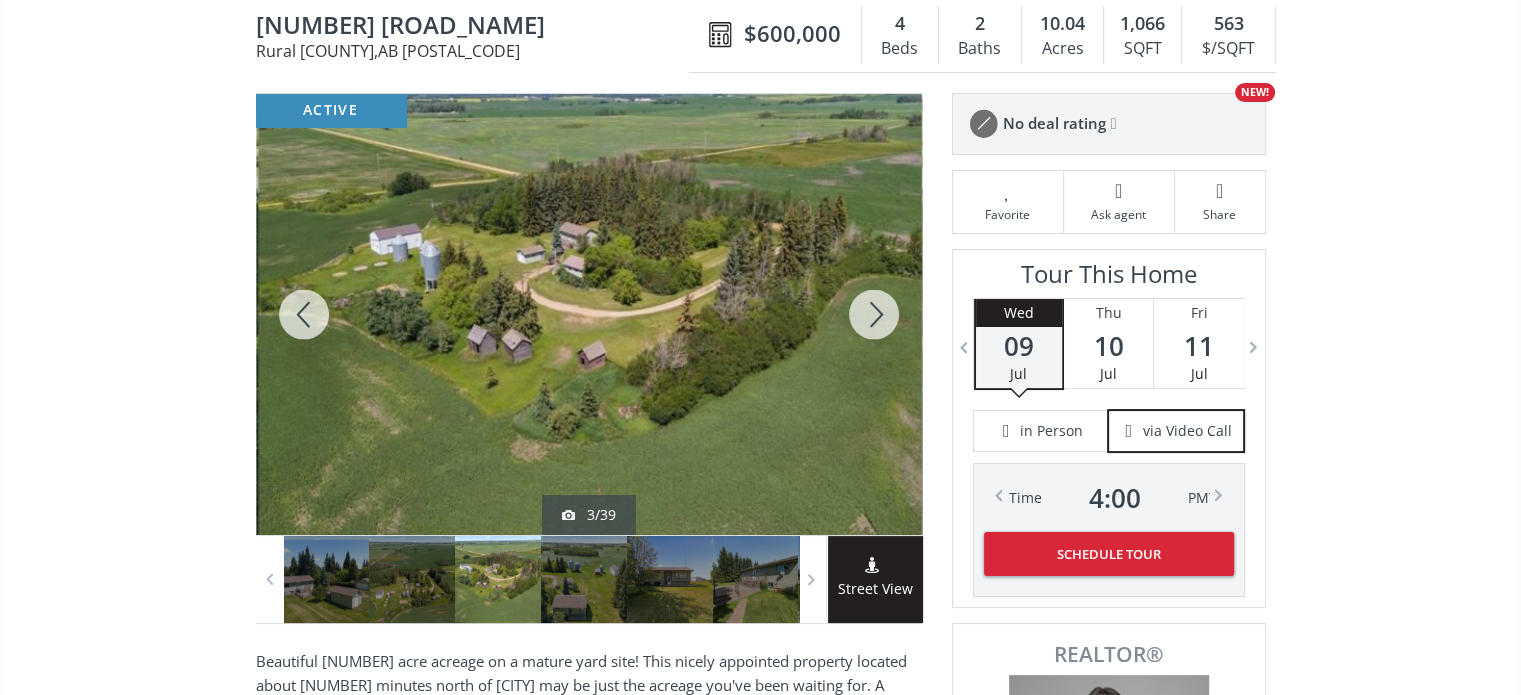 click at bounding box center (874, 314) 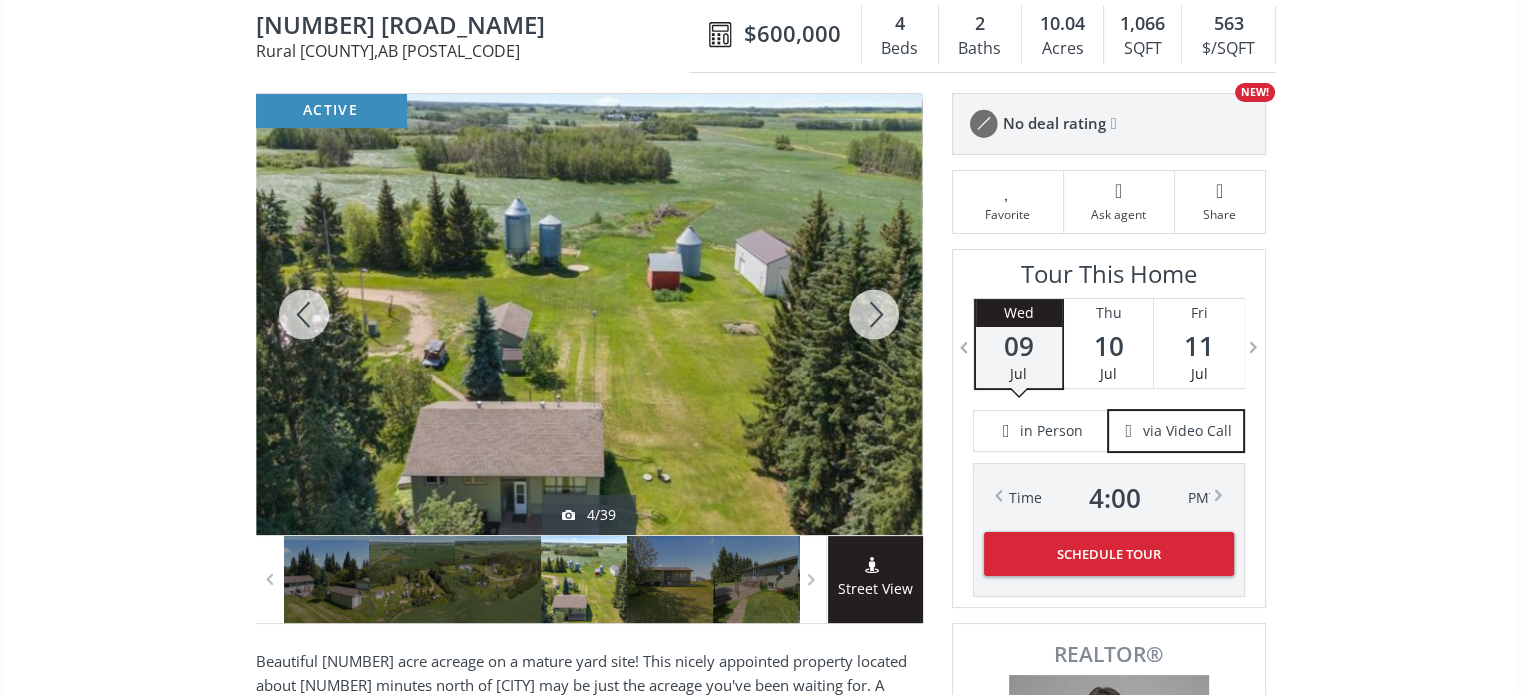 click at bounding box center (874, 314) 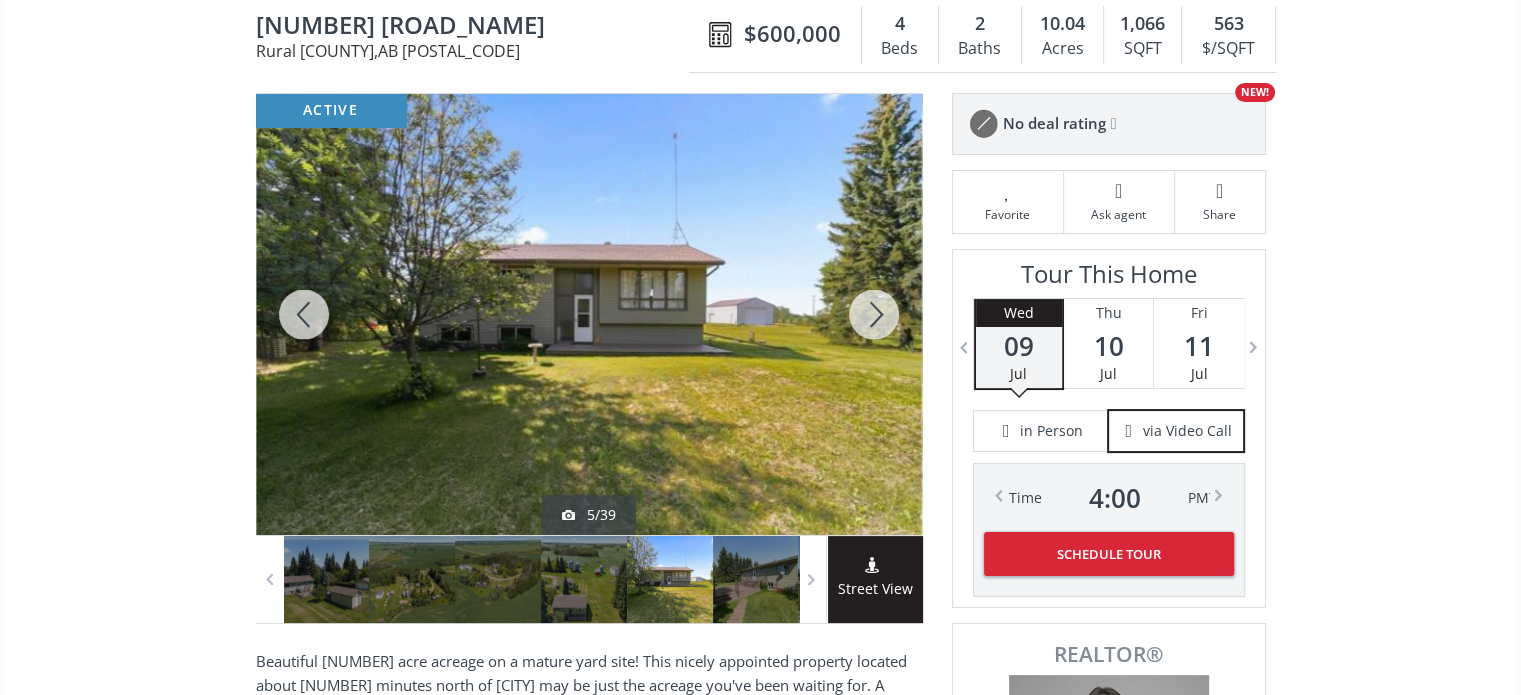 click at bounding box center (874, 314) 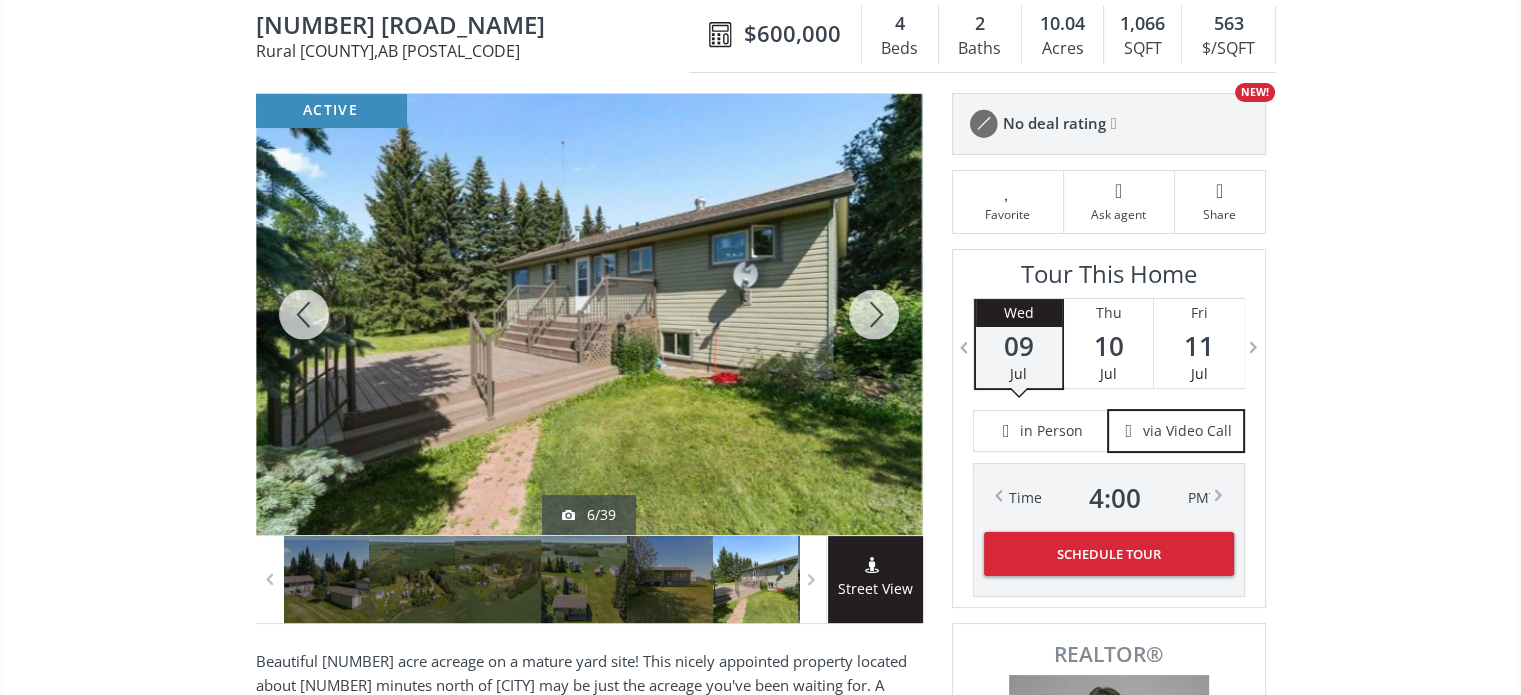 click at bounding box center [874, 314] 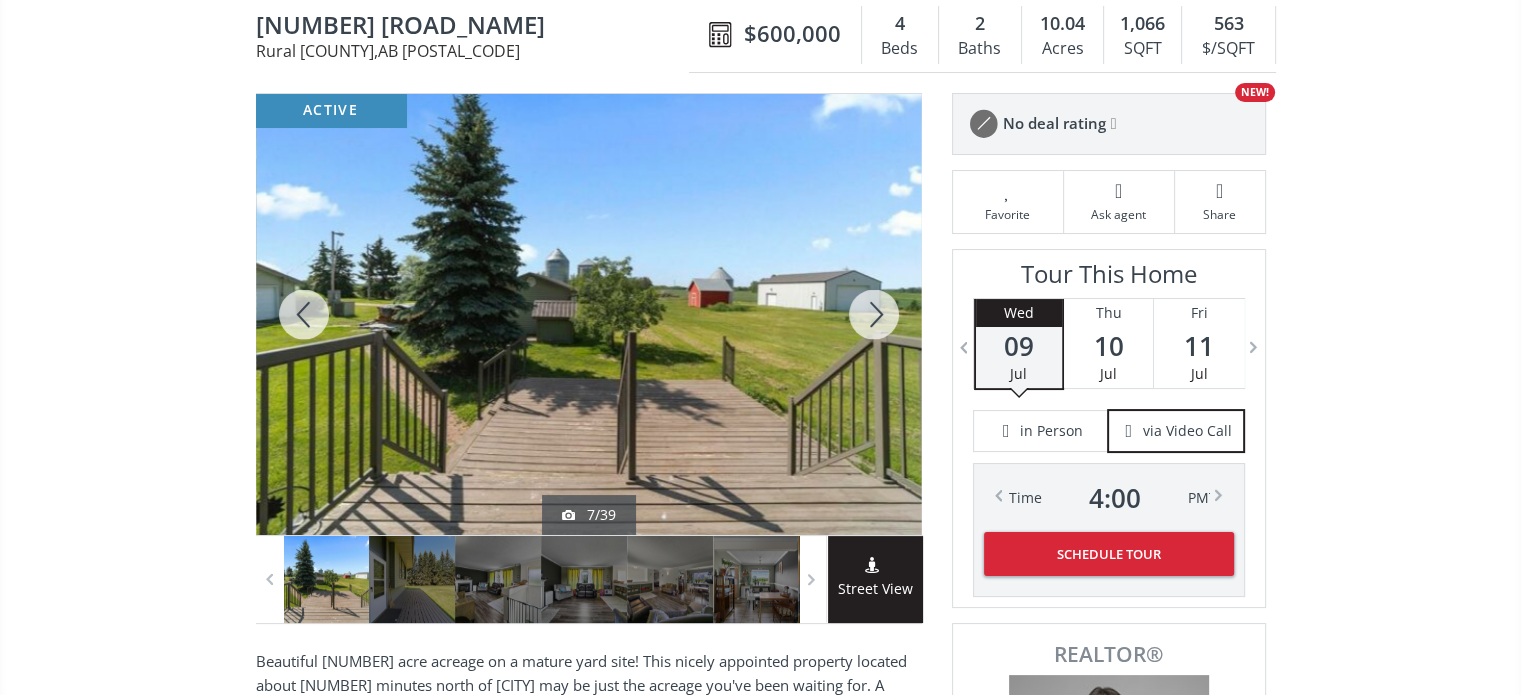 click at bounding box center (874, 314) 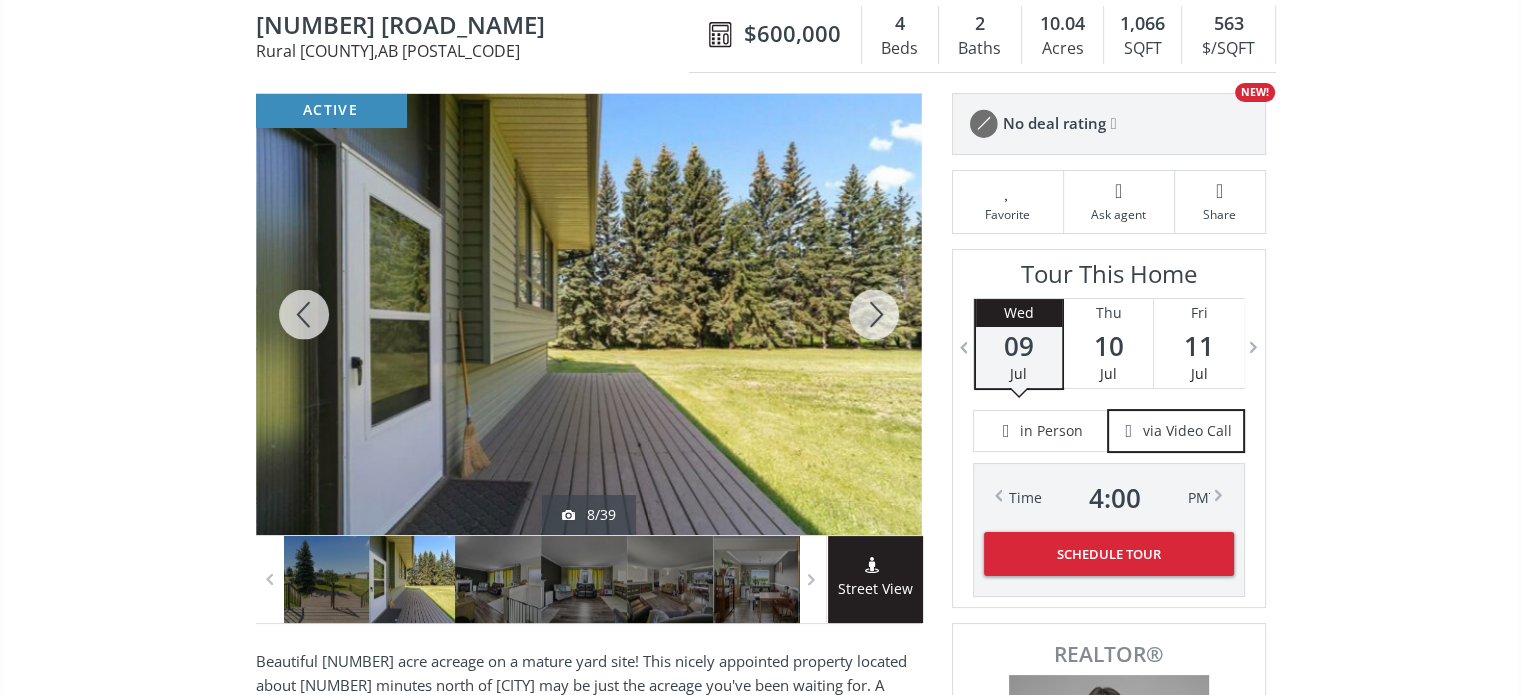 click at bounding box center [874, 314] 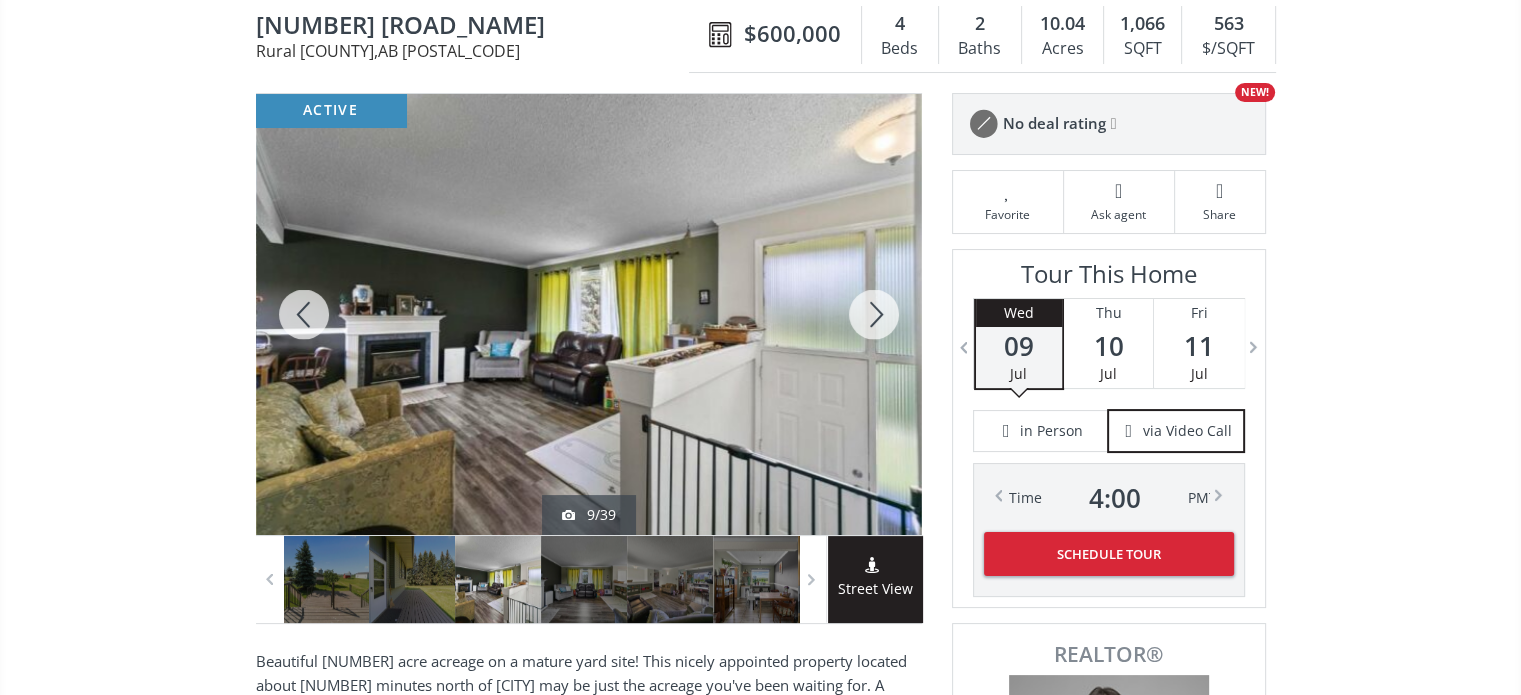 click at bounding box center [874, 314] 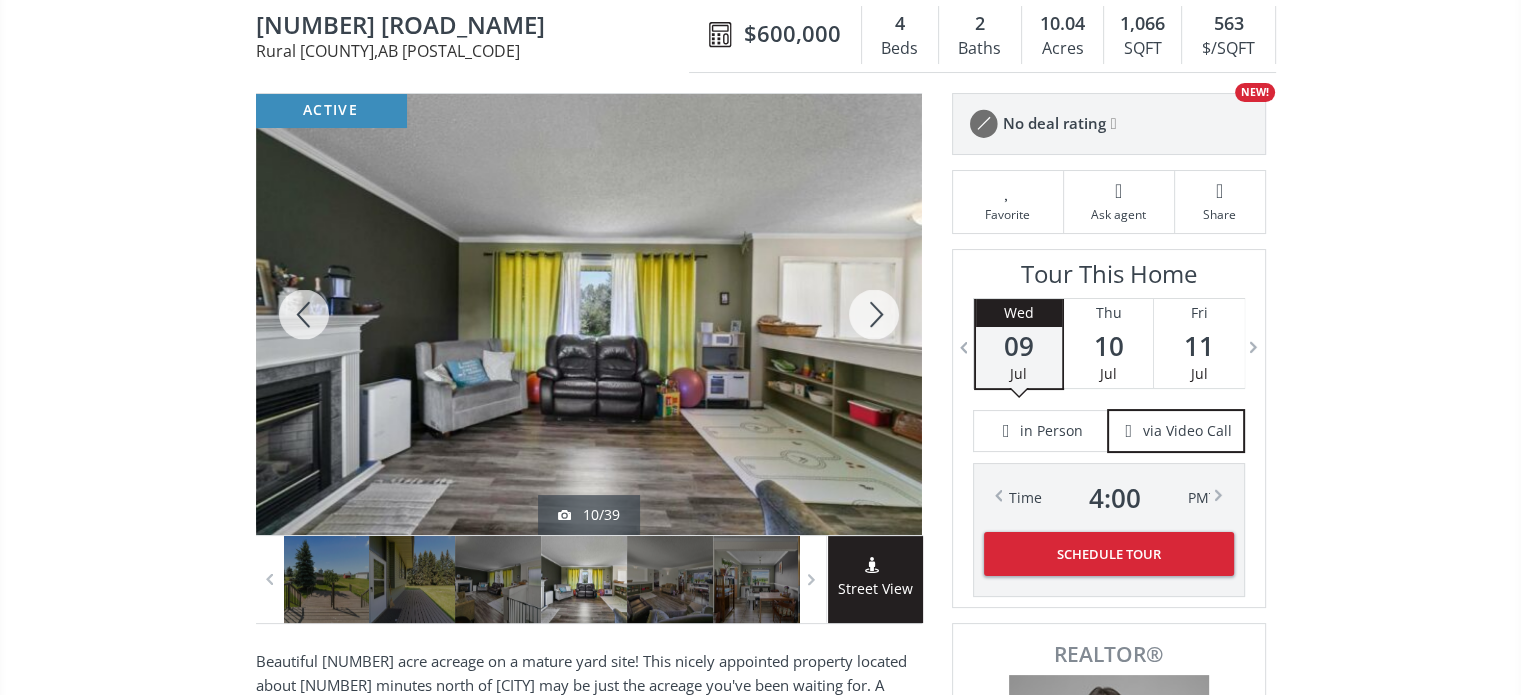 click at bounding box center (874, 314) 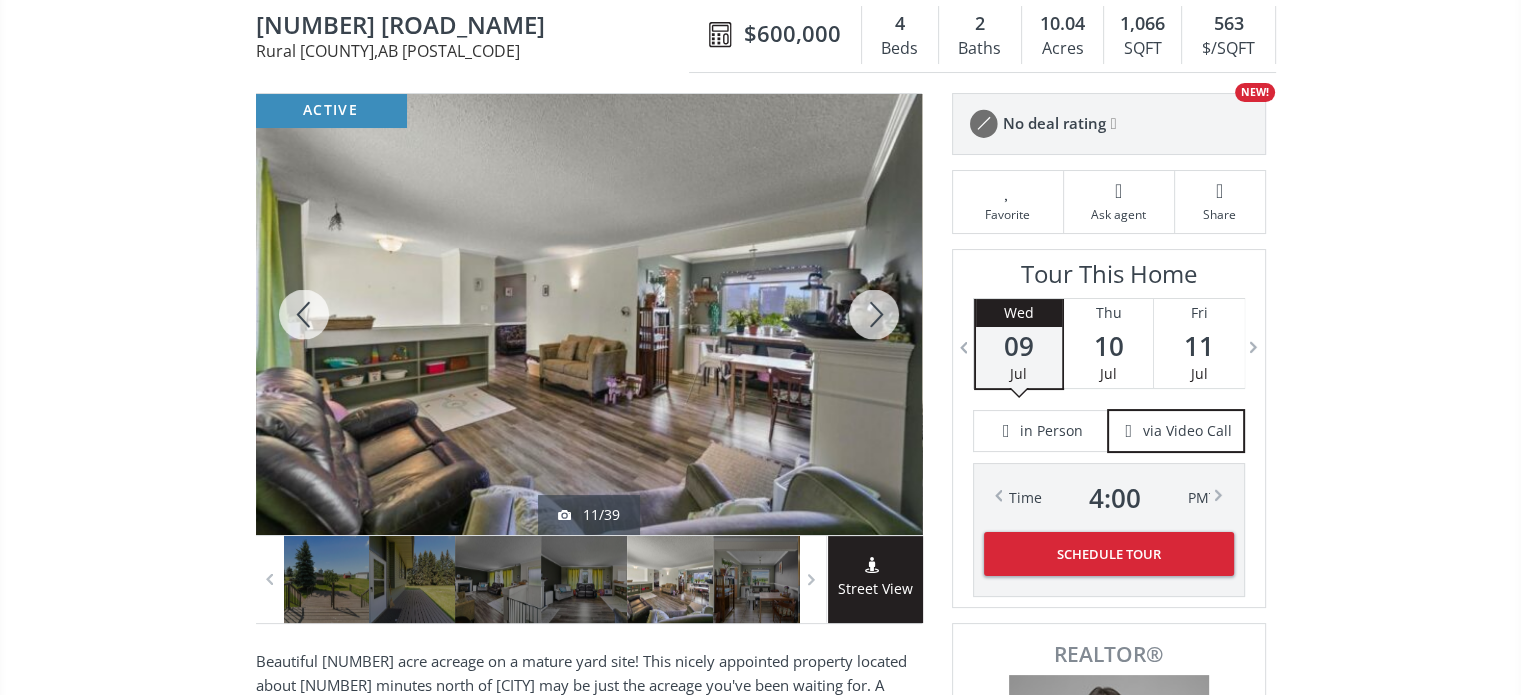 click at bounding box center (874, 314) 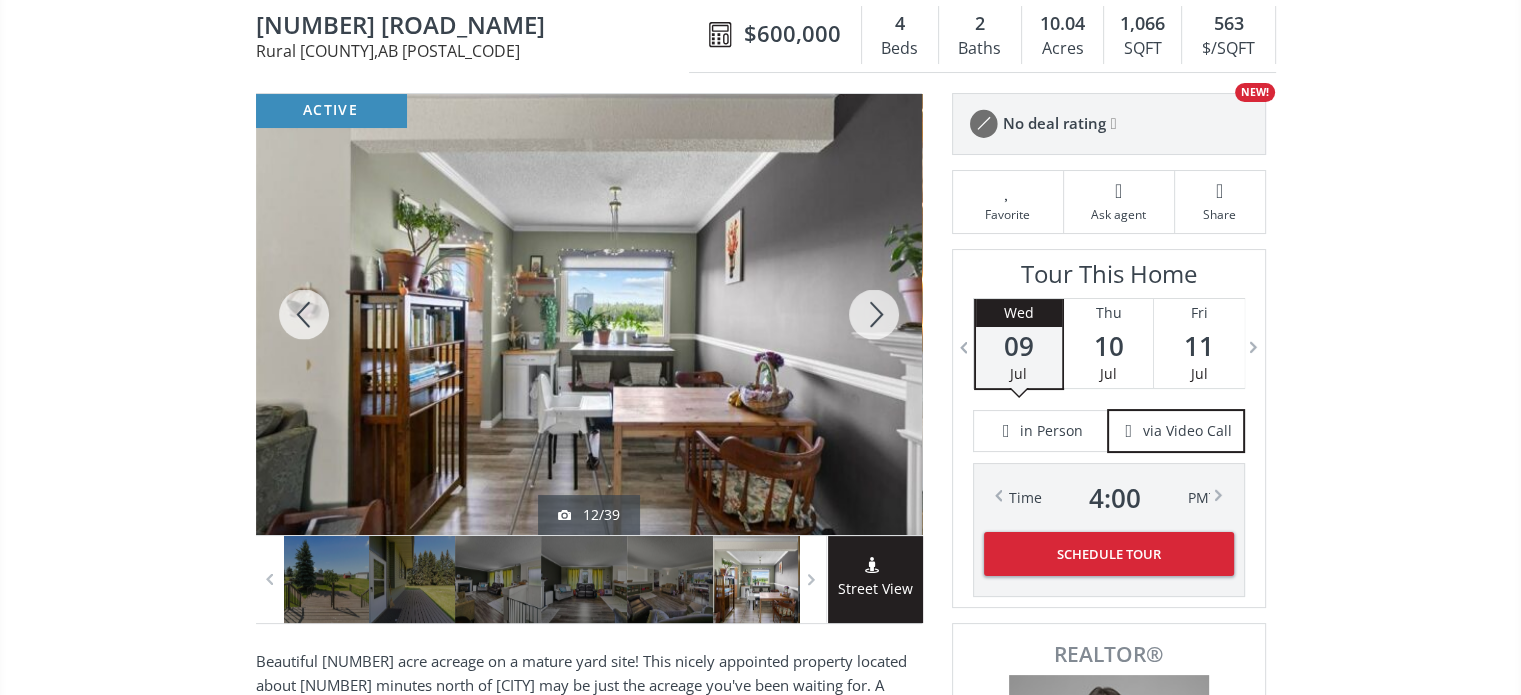 click at bounding box center [874, 314] 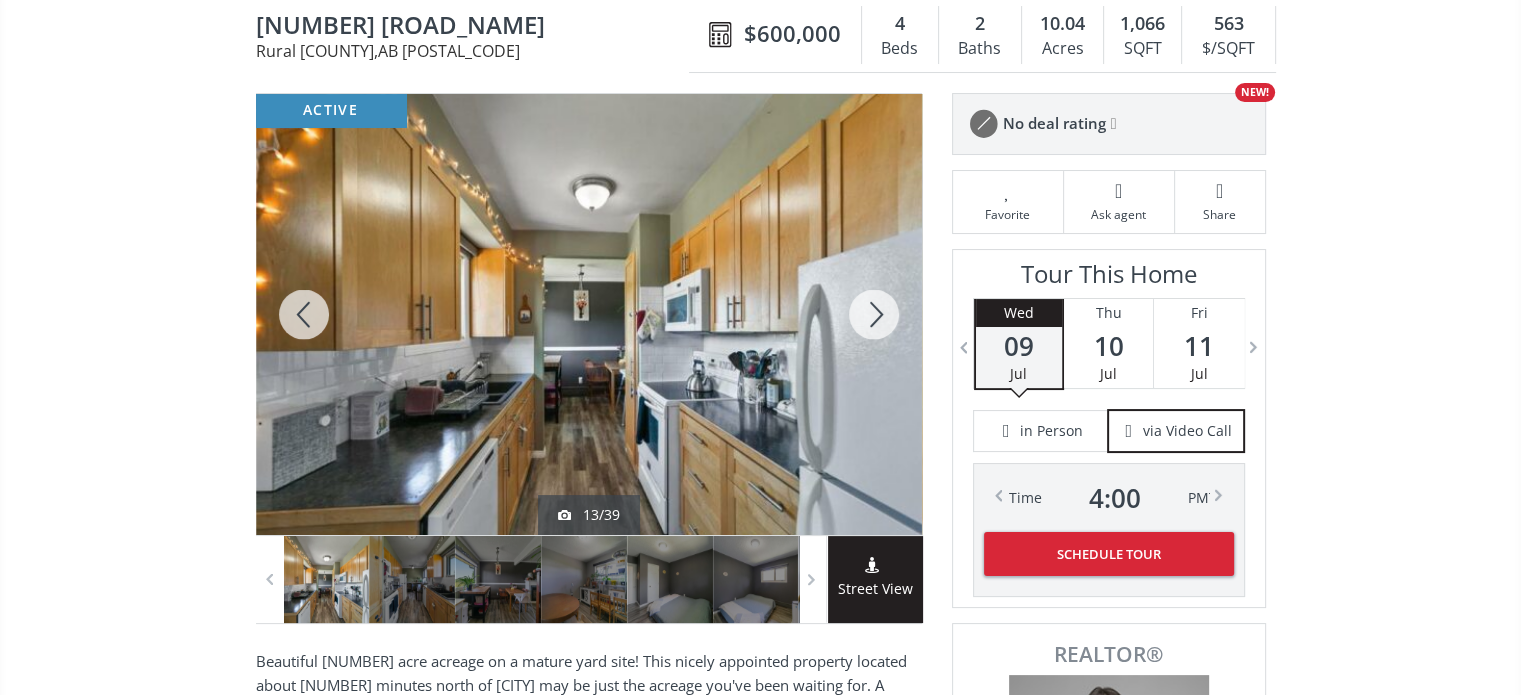click at bounding box center [874, 314] 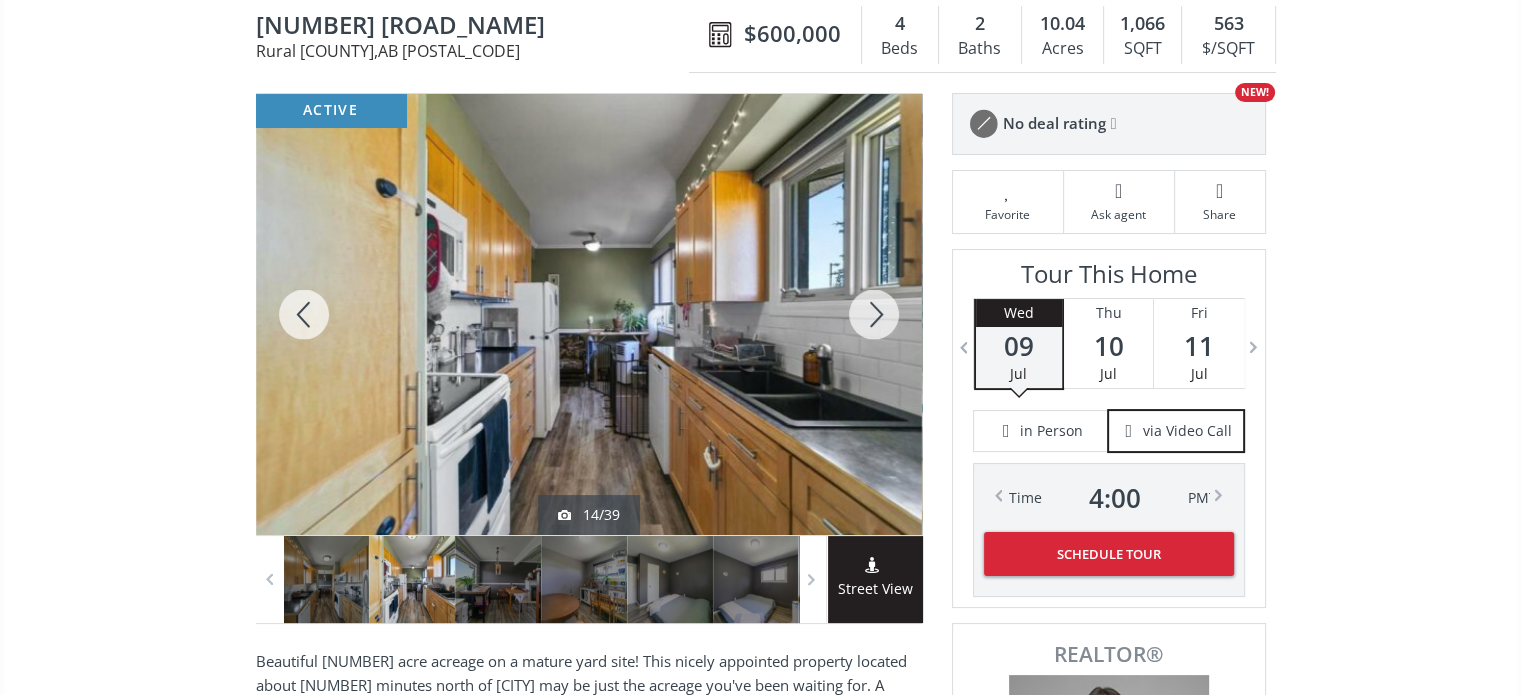 click at bounding box center (874, 314) 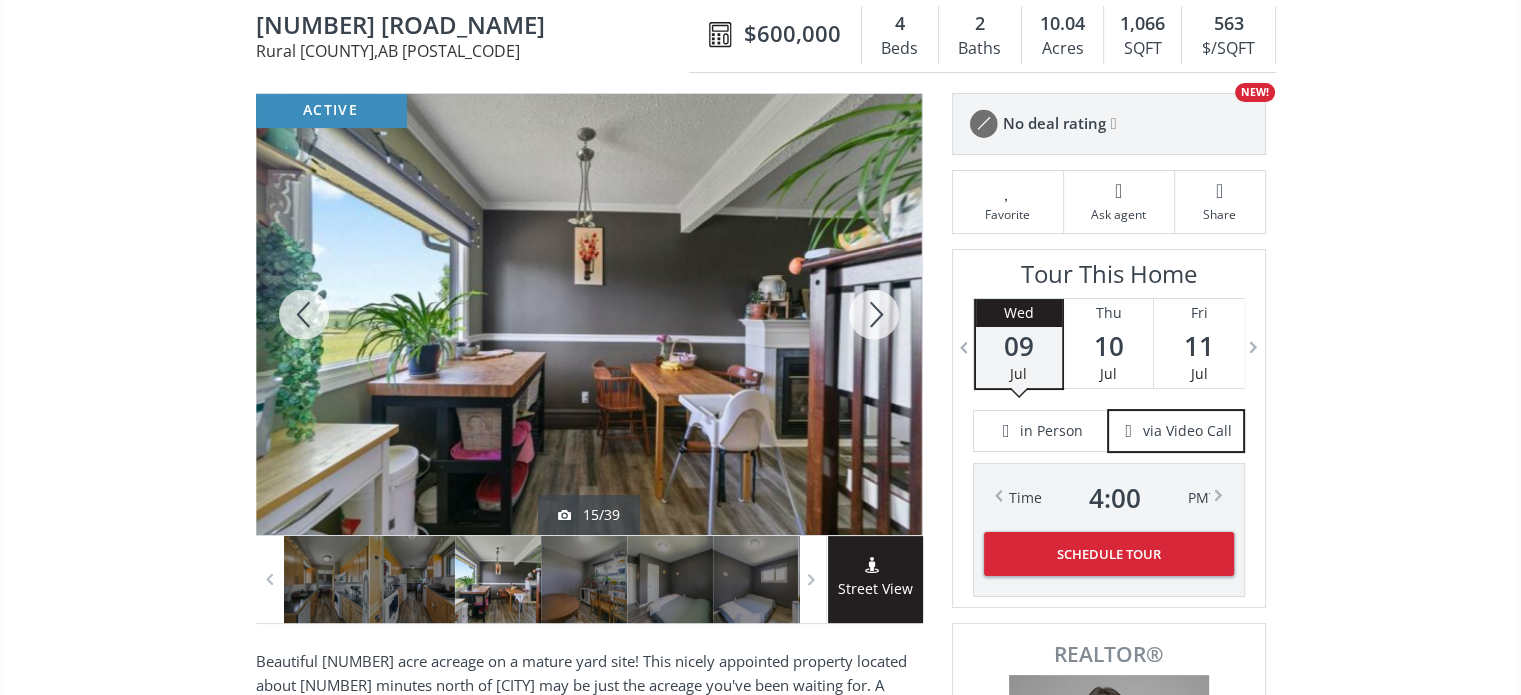 click at bounding box center (874, 314) 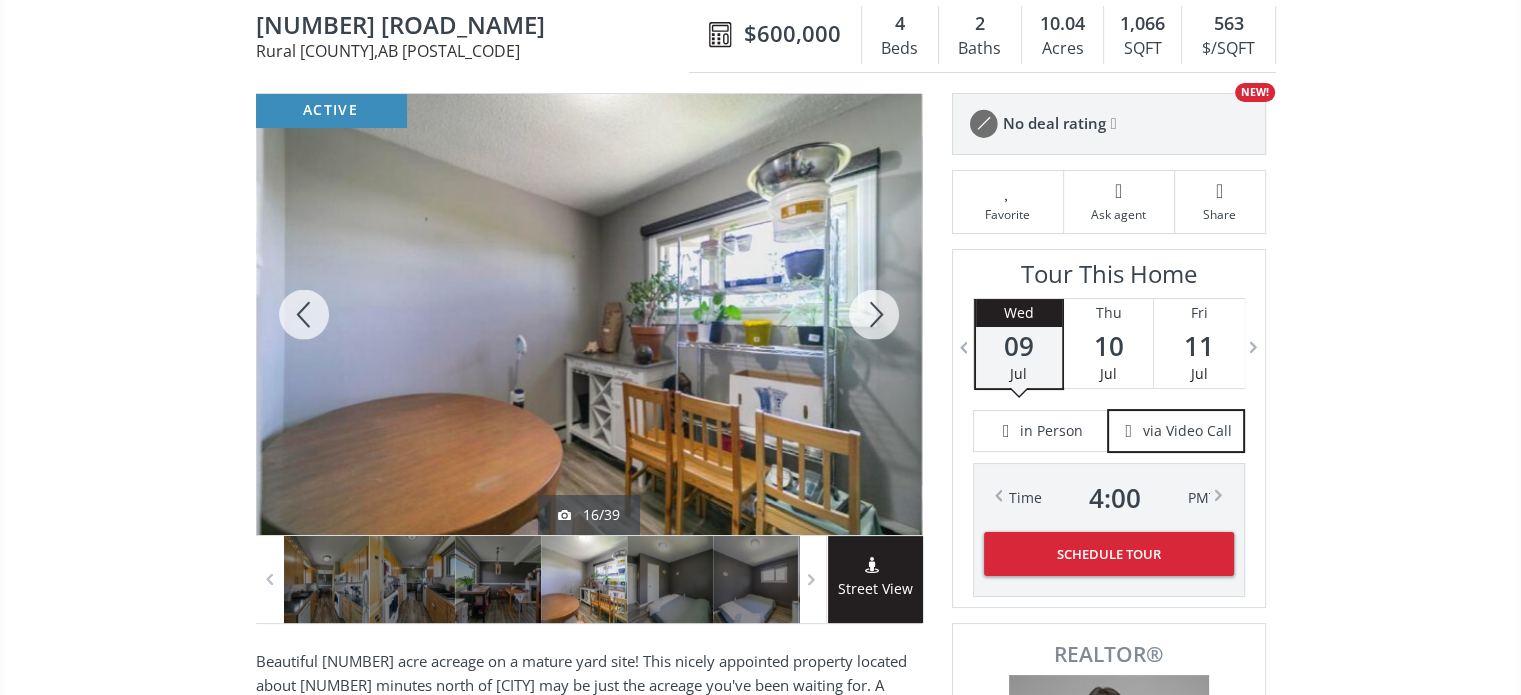 click at bounding box center (874, 314) 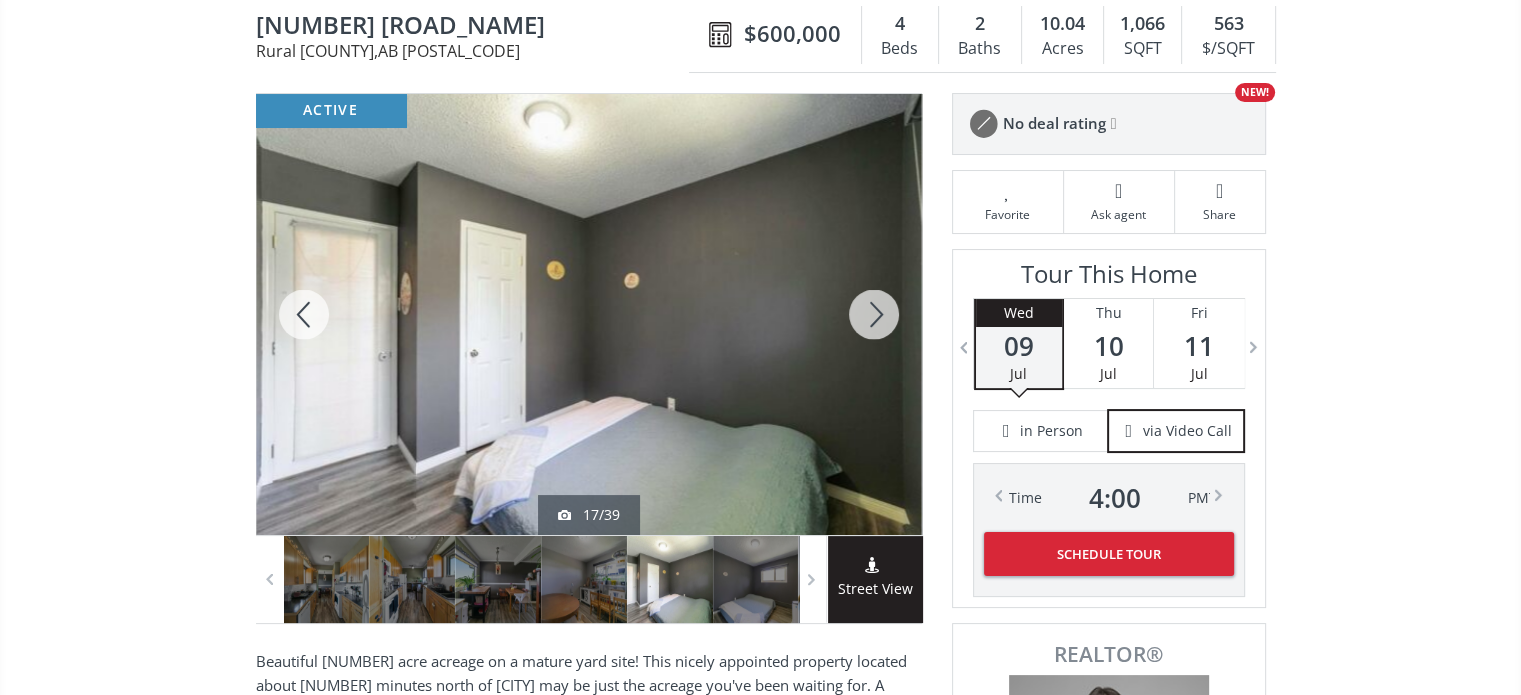 click at bounding box center [874, 314] 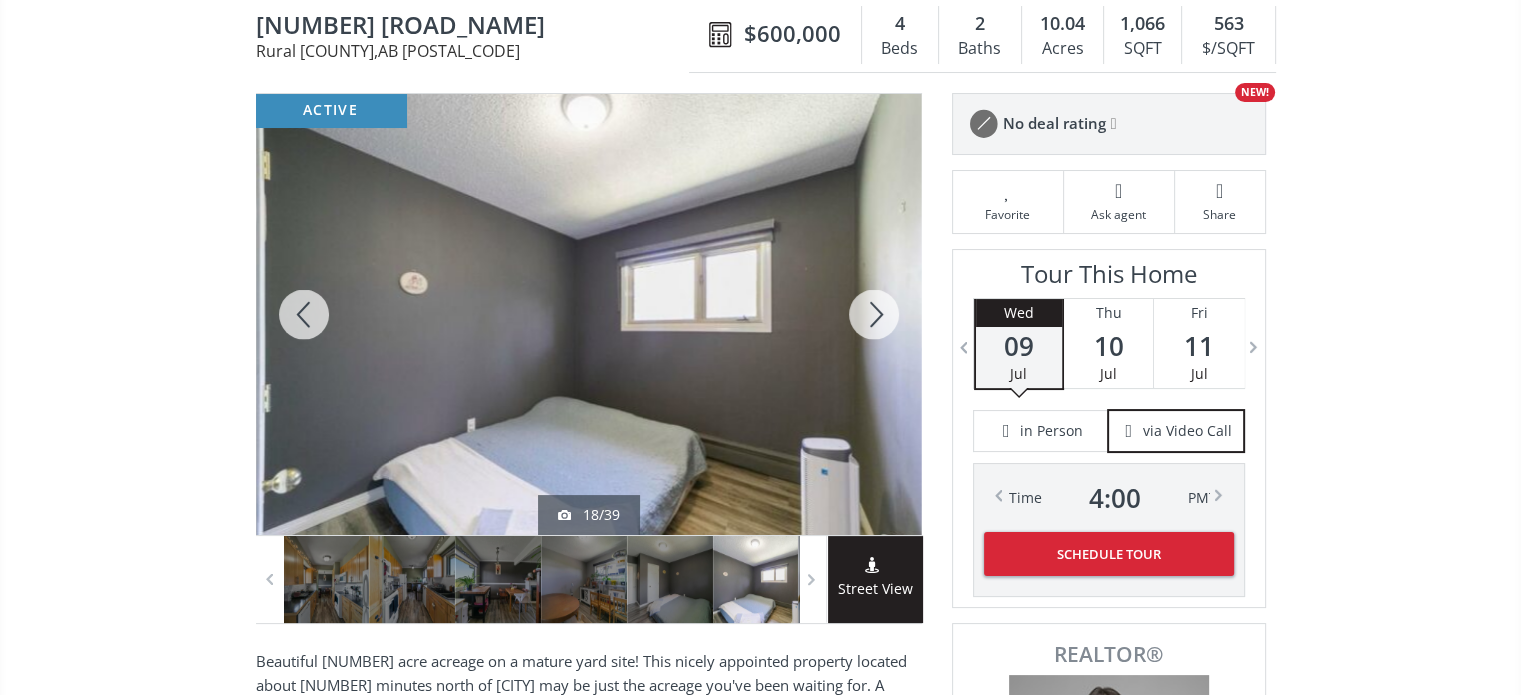 click at bounding box center [874, 314] 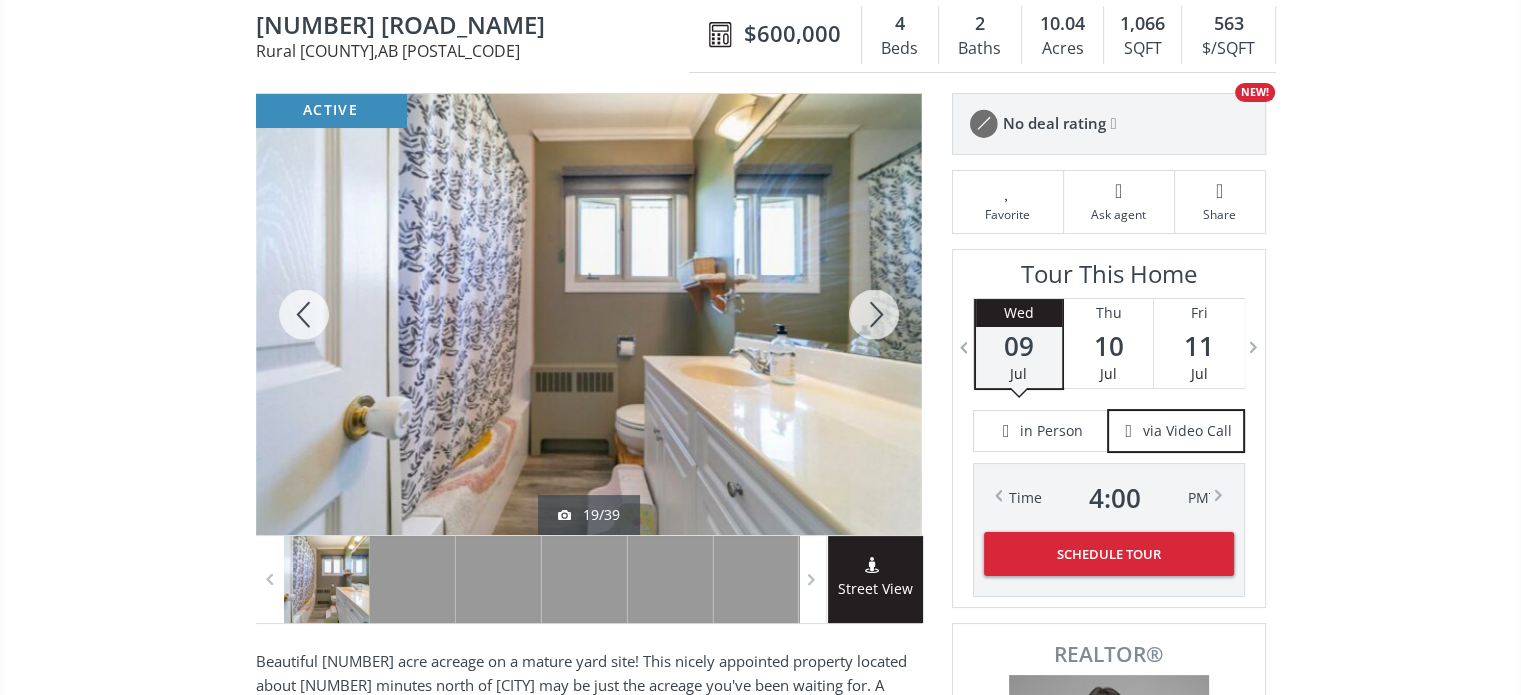 click at bounding box center [874, 314] 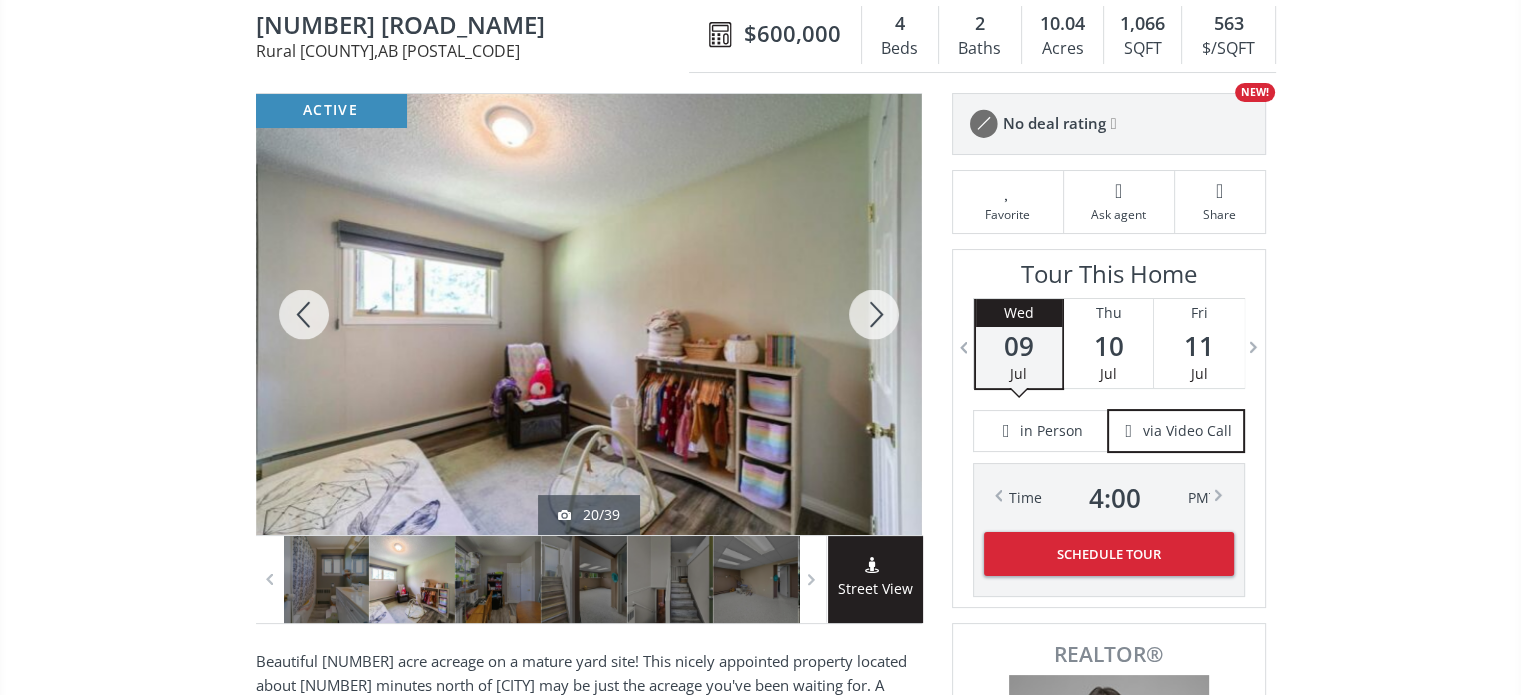click at bounding box center [874, 314] 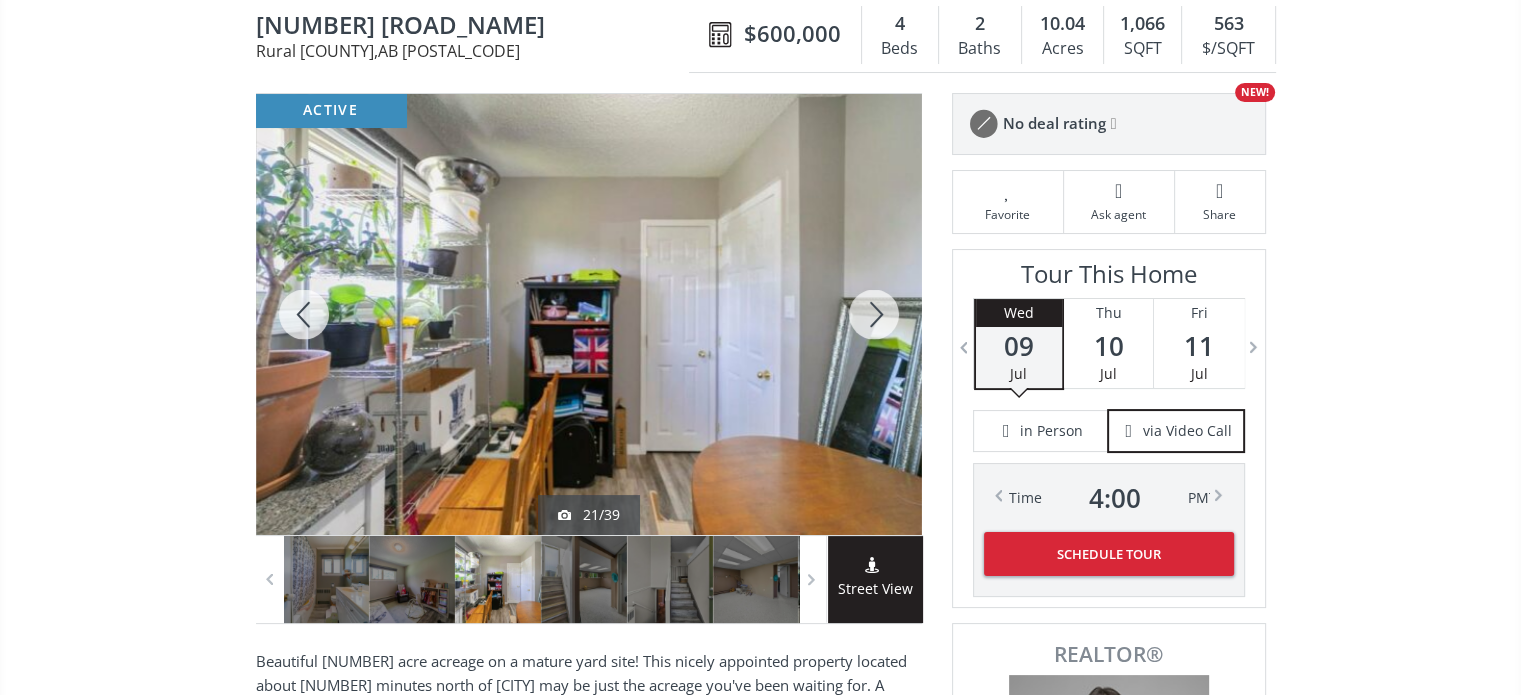 click at bounding box center [874, 314] 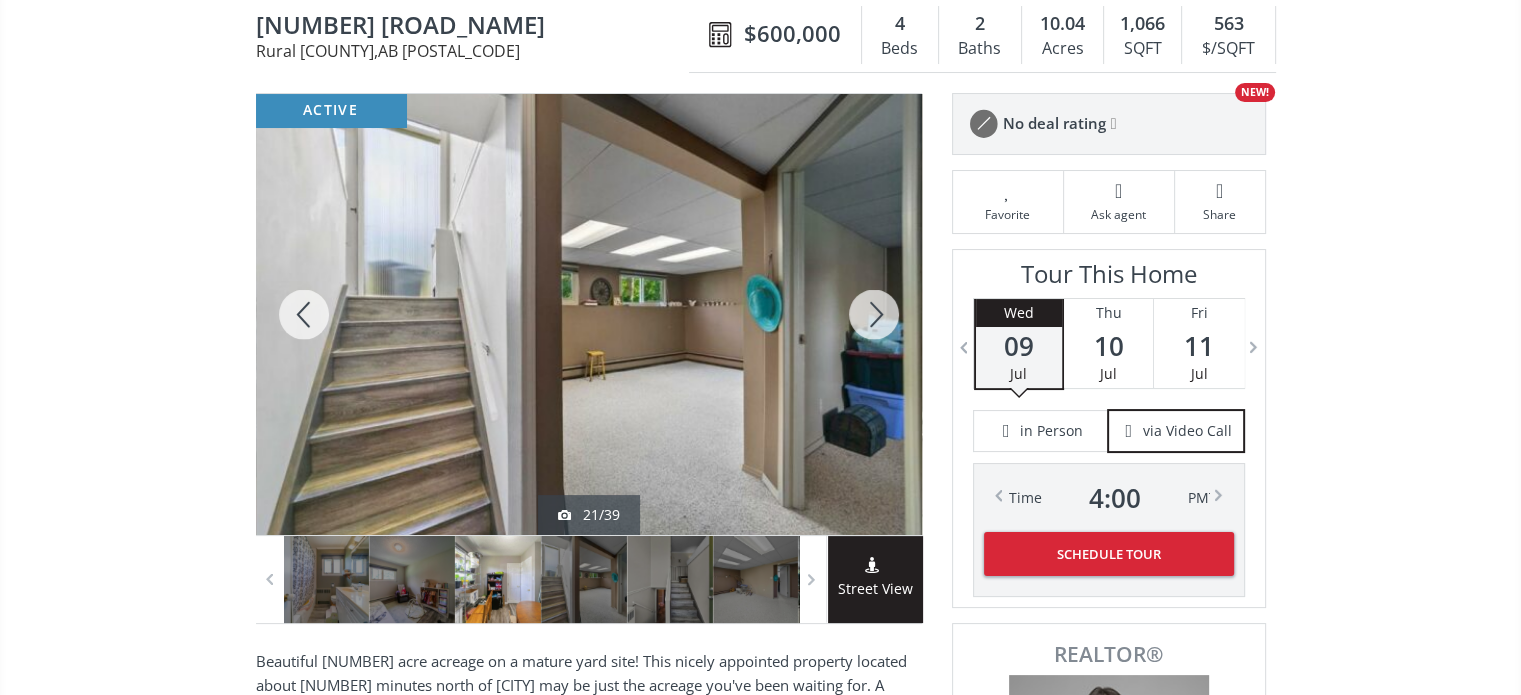click at bounding box center (874, 314) 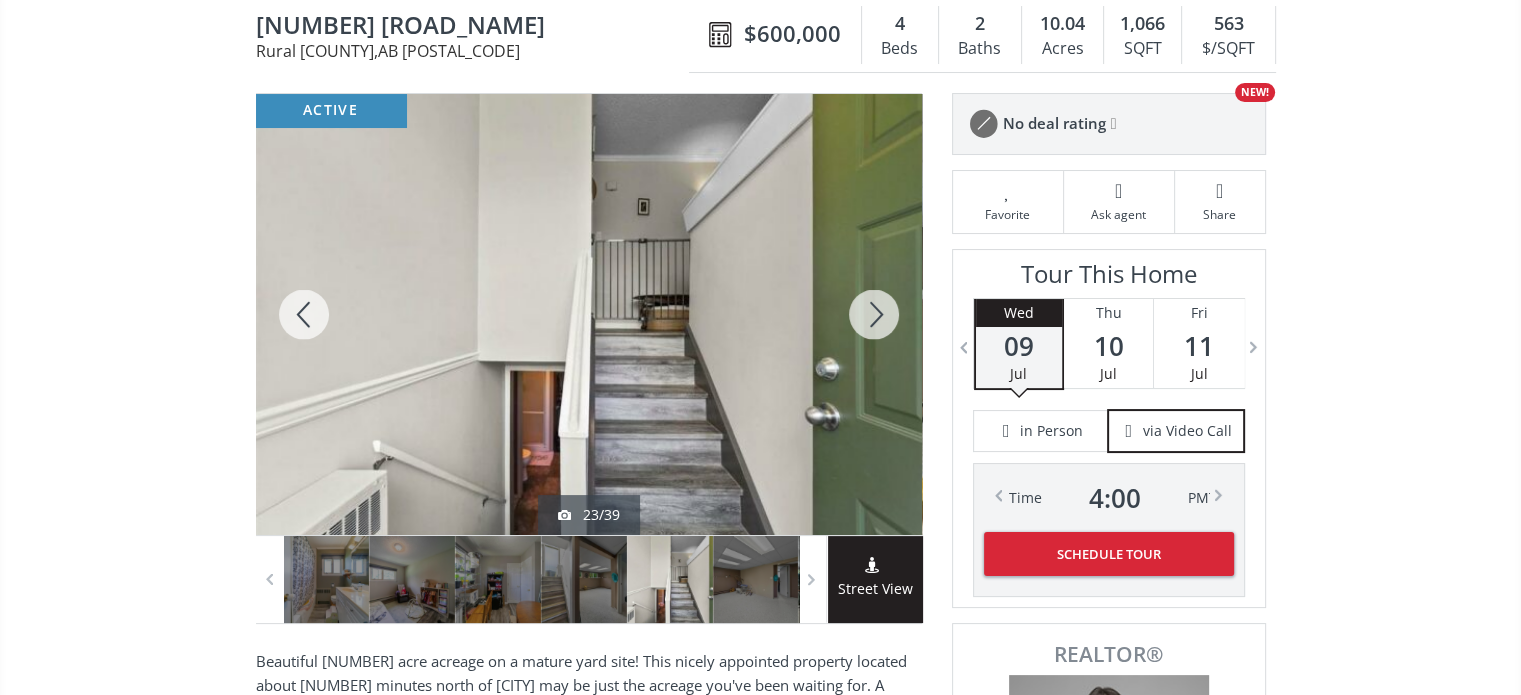 click at bounding box center [874, 314] 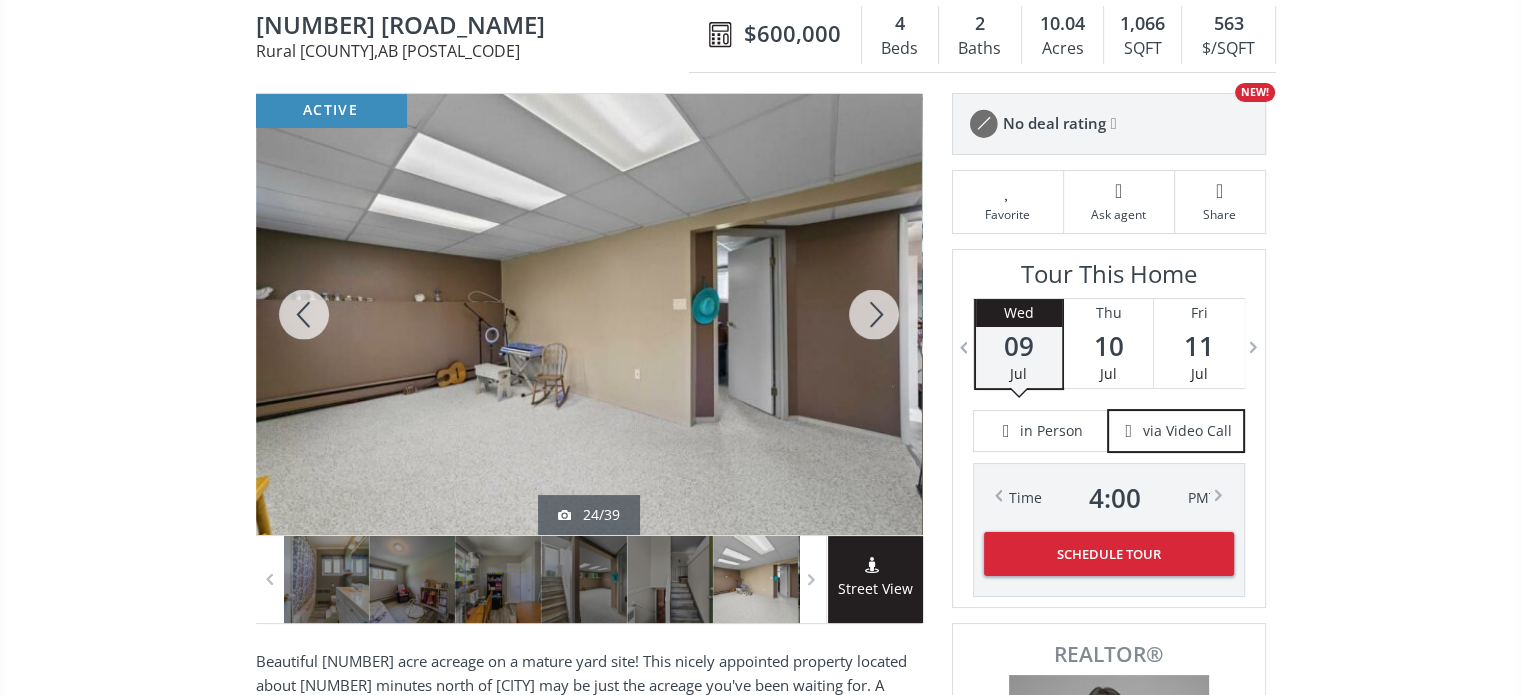 click at bounding box center [874, 314] 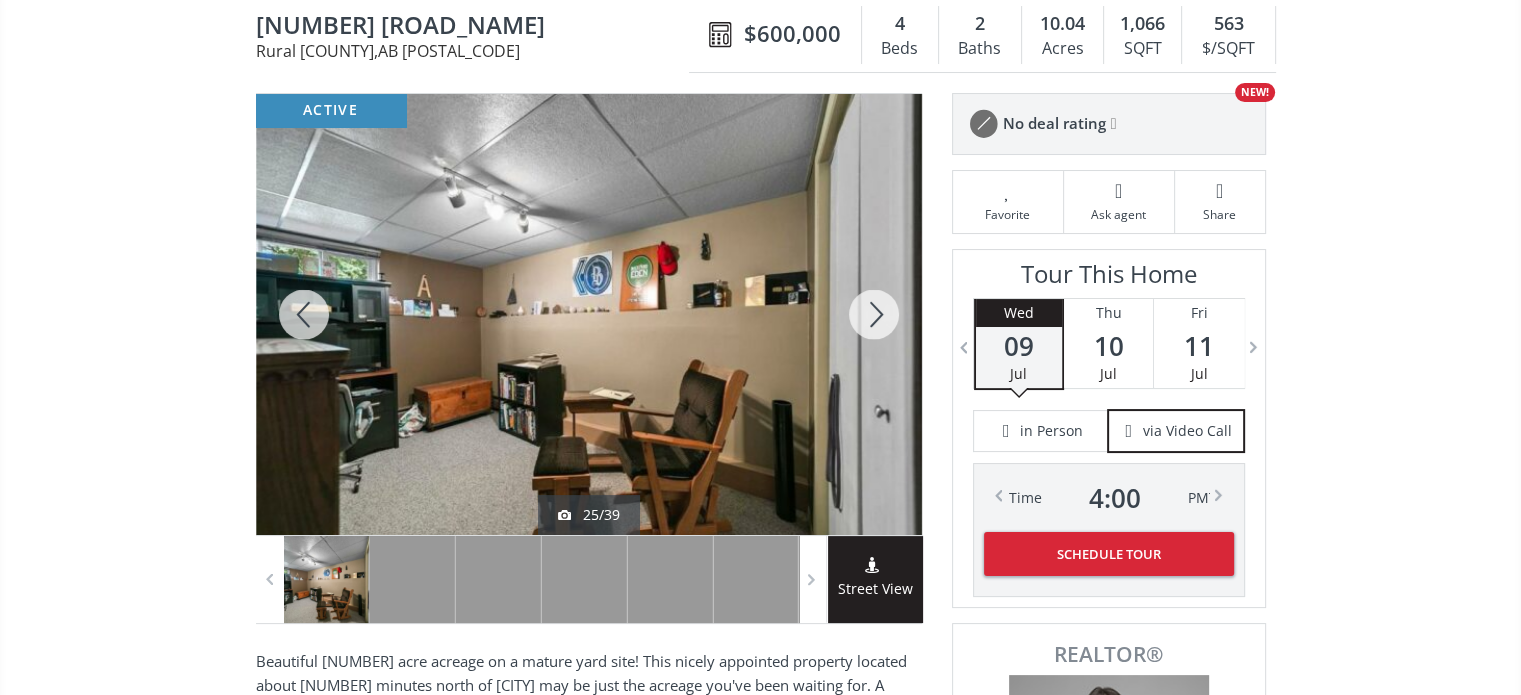 click at bounding box center (874, 314) 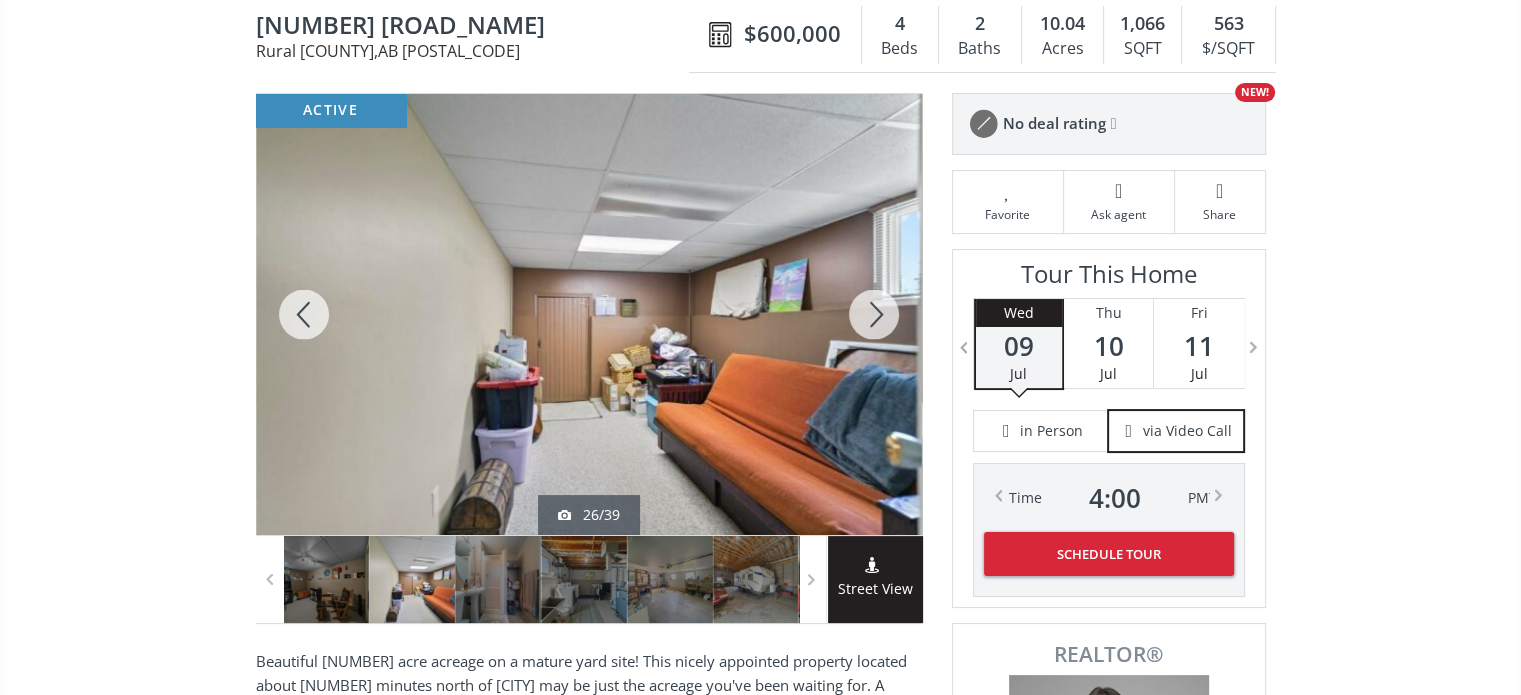 click at bounding box center [874, 314] 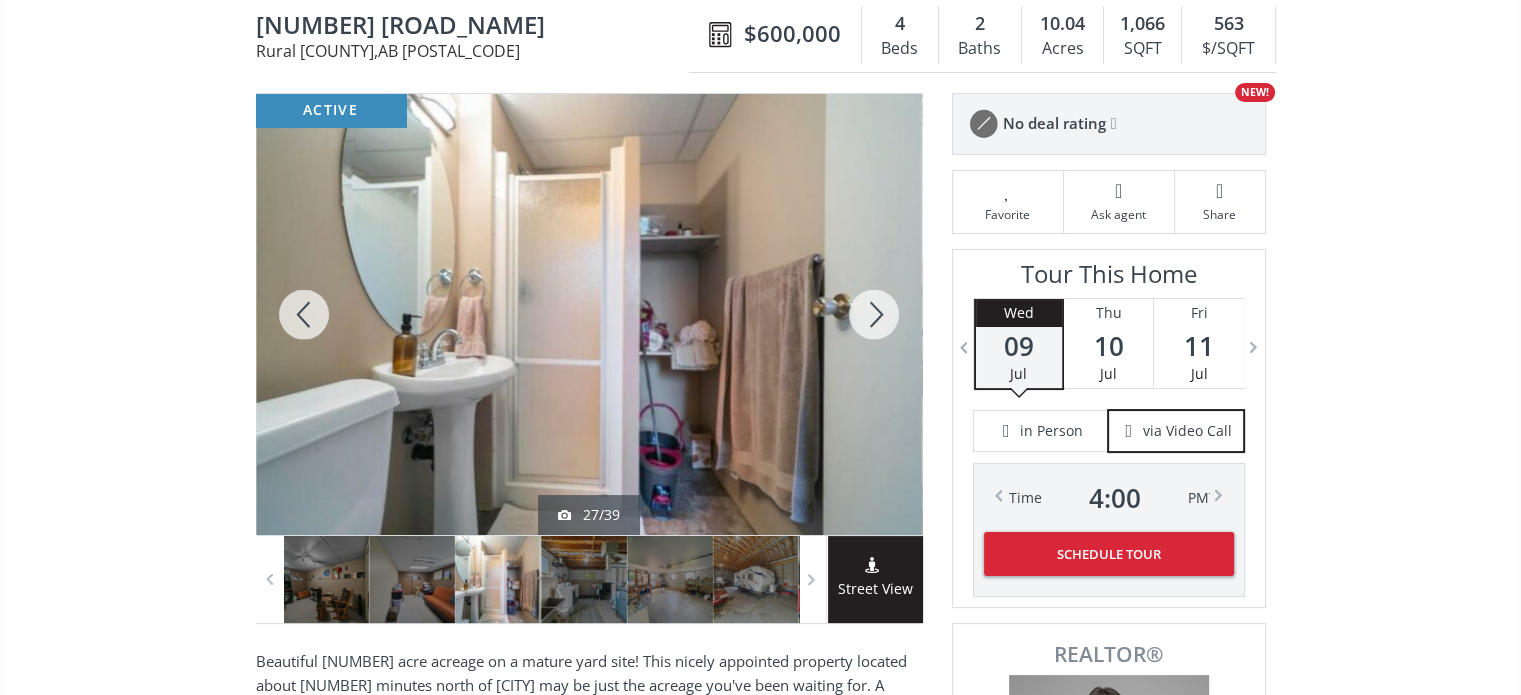 click at bounding box center (874, 314) 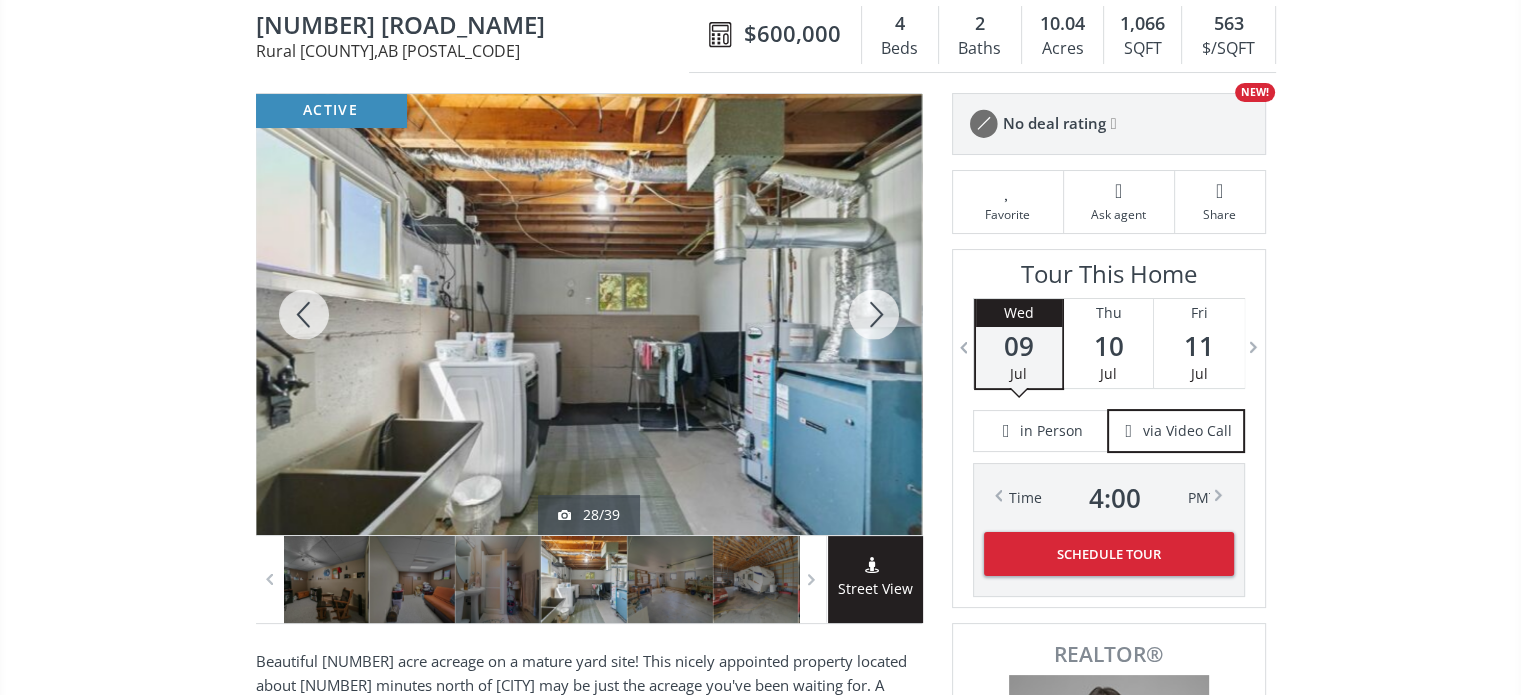 click at bounding box center (874, 314) 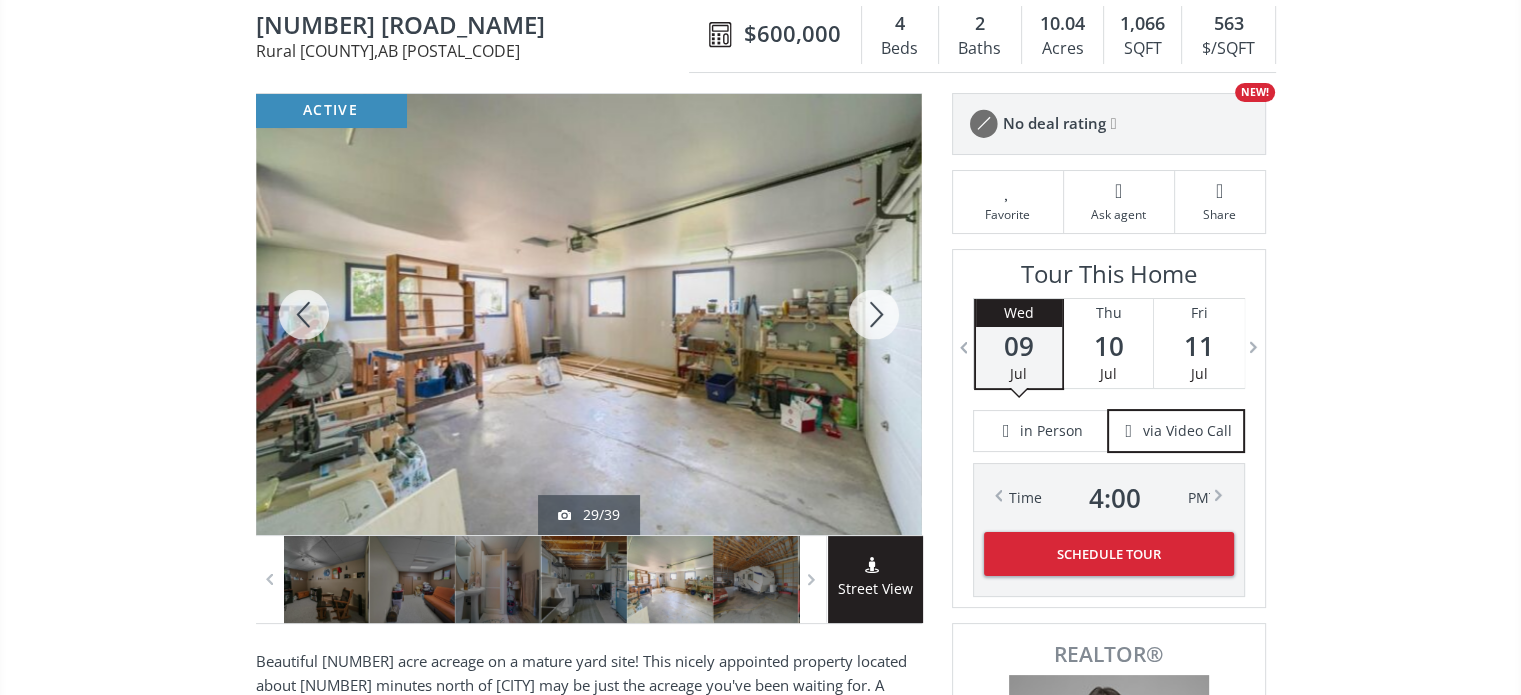 click at bounding box center [874, 314] 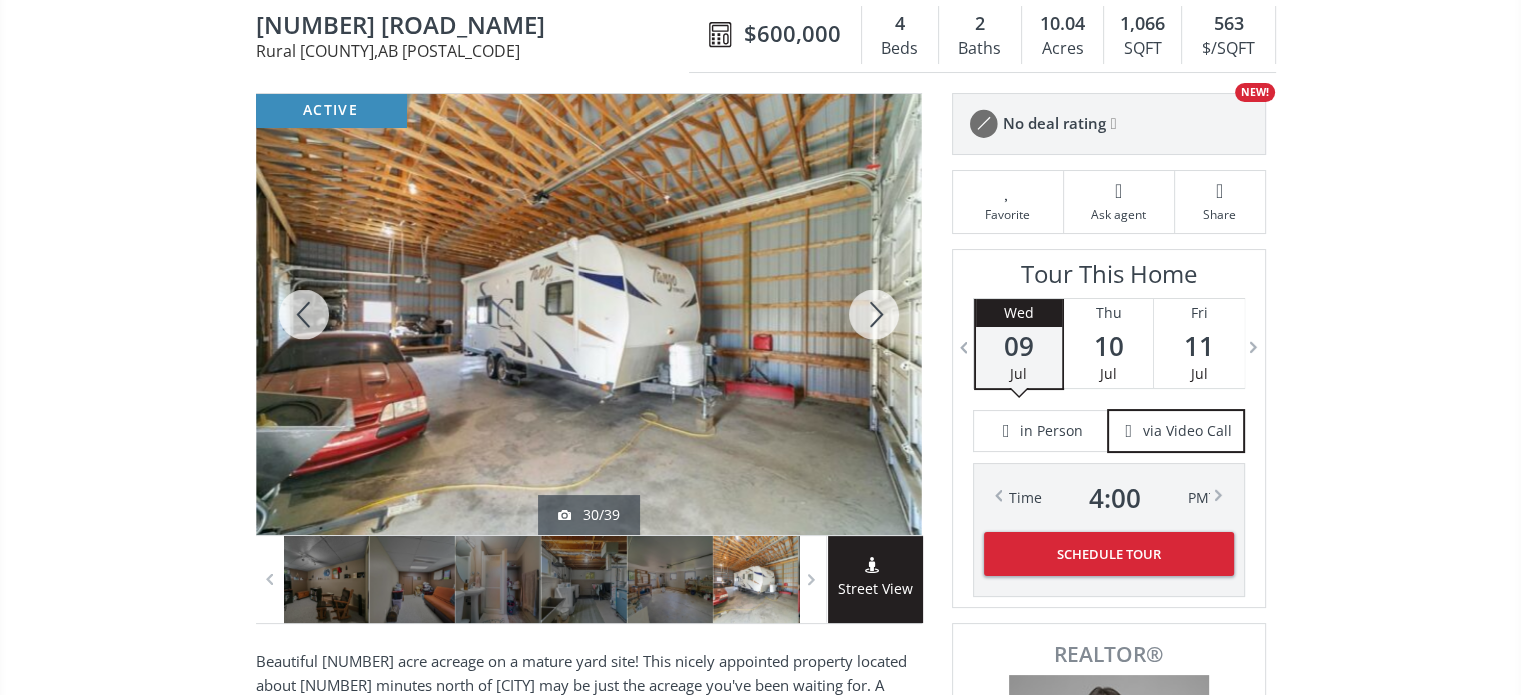 click at bounding box center [874, 314] 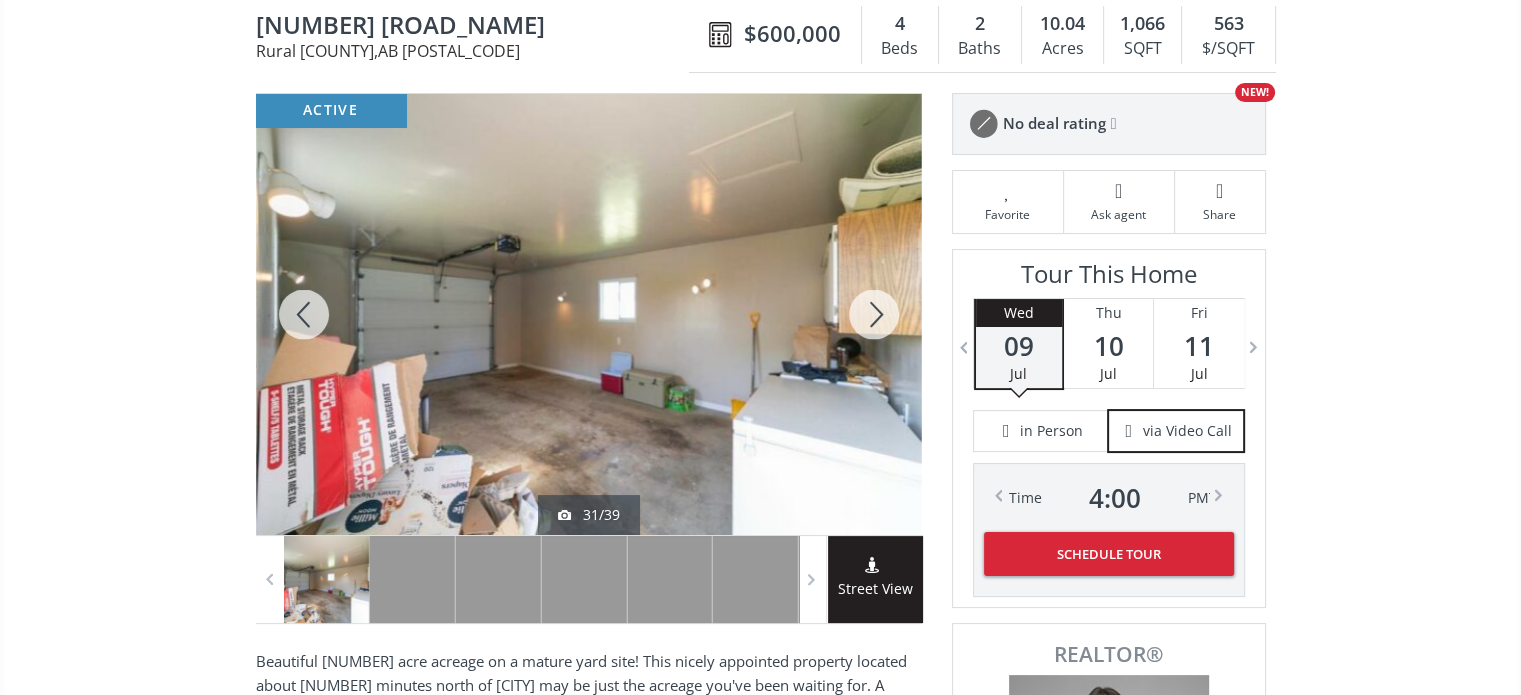 click at bounding box center (874, 314) 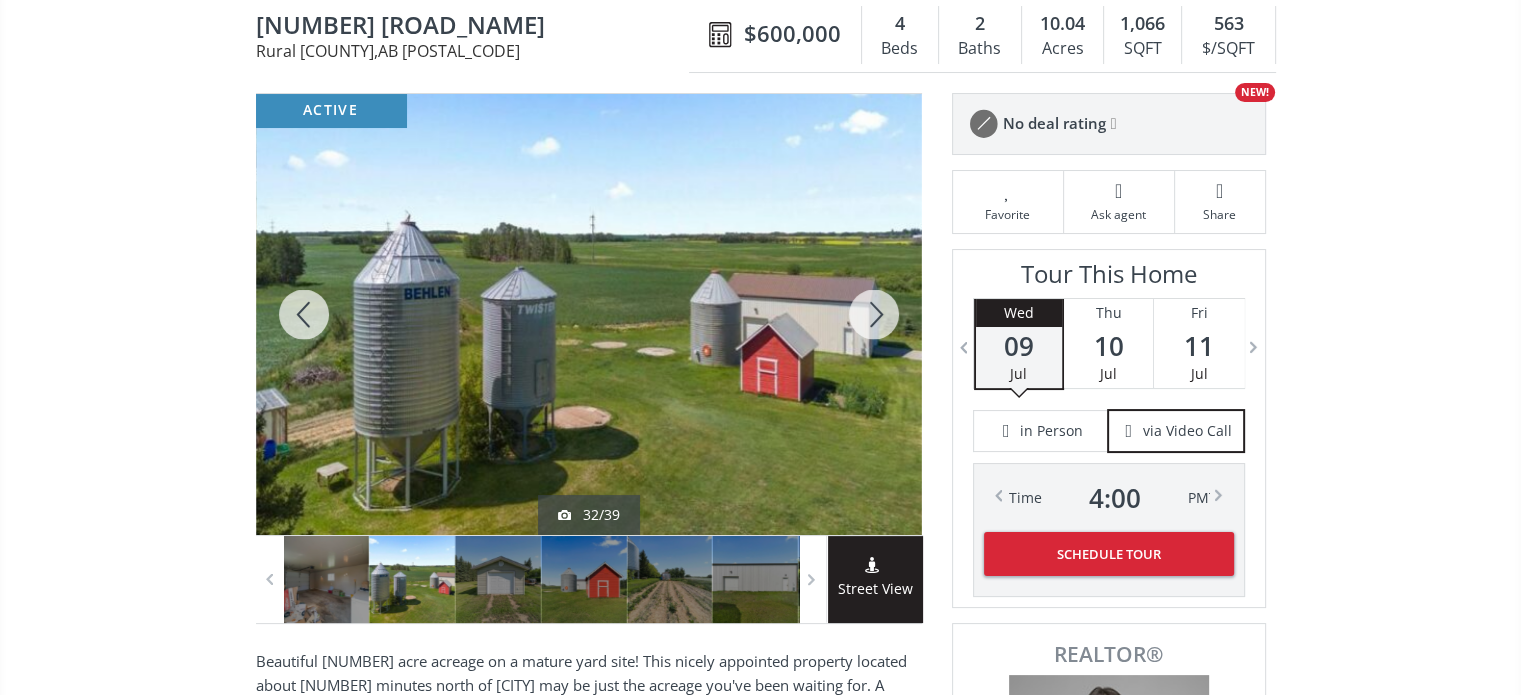 click at bounding box center [874, 314] 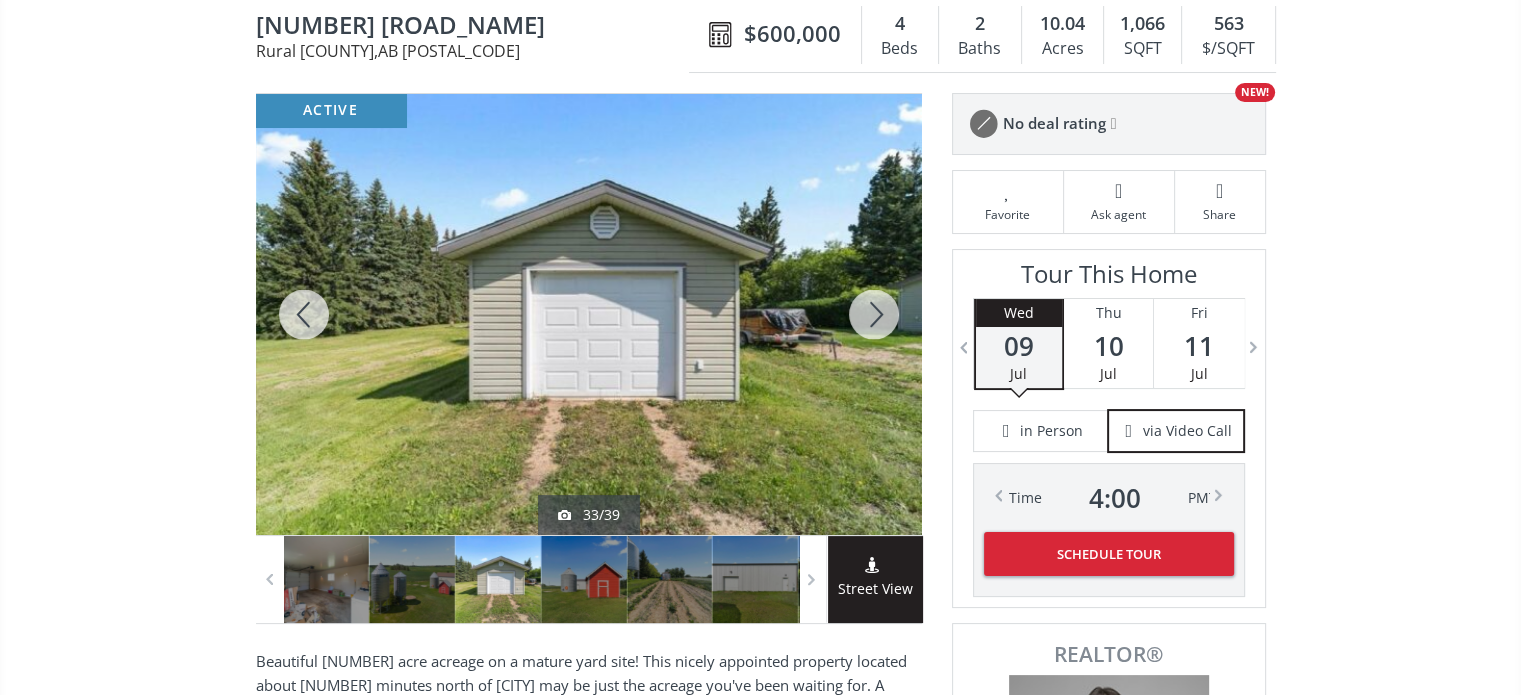 click at bounding box center (874, 314) 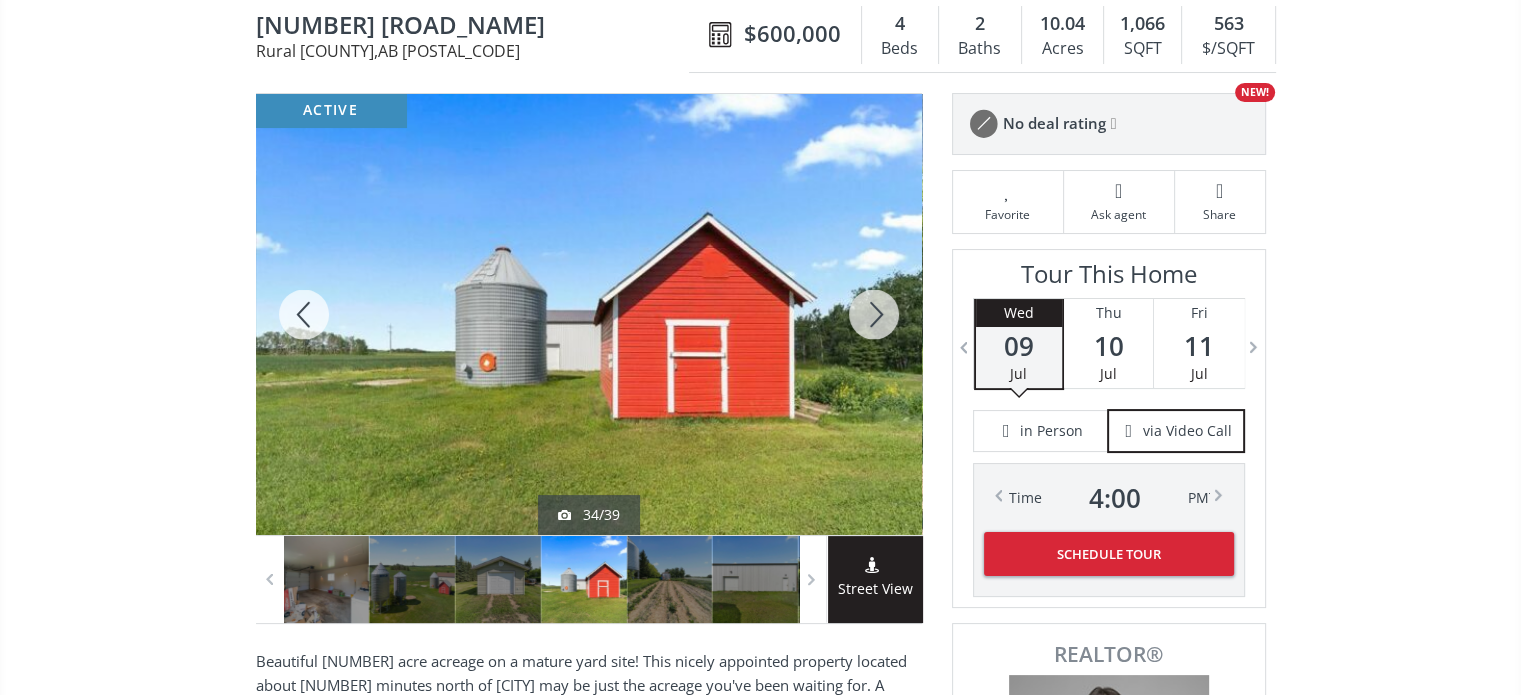 click at bounding box center [874, 314] 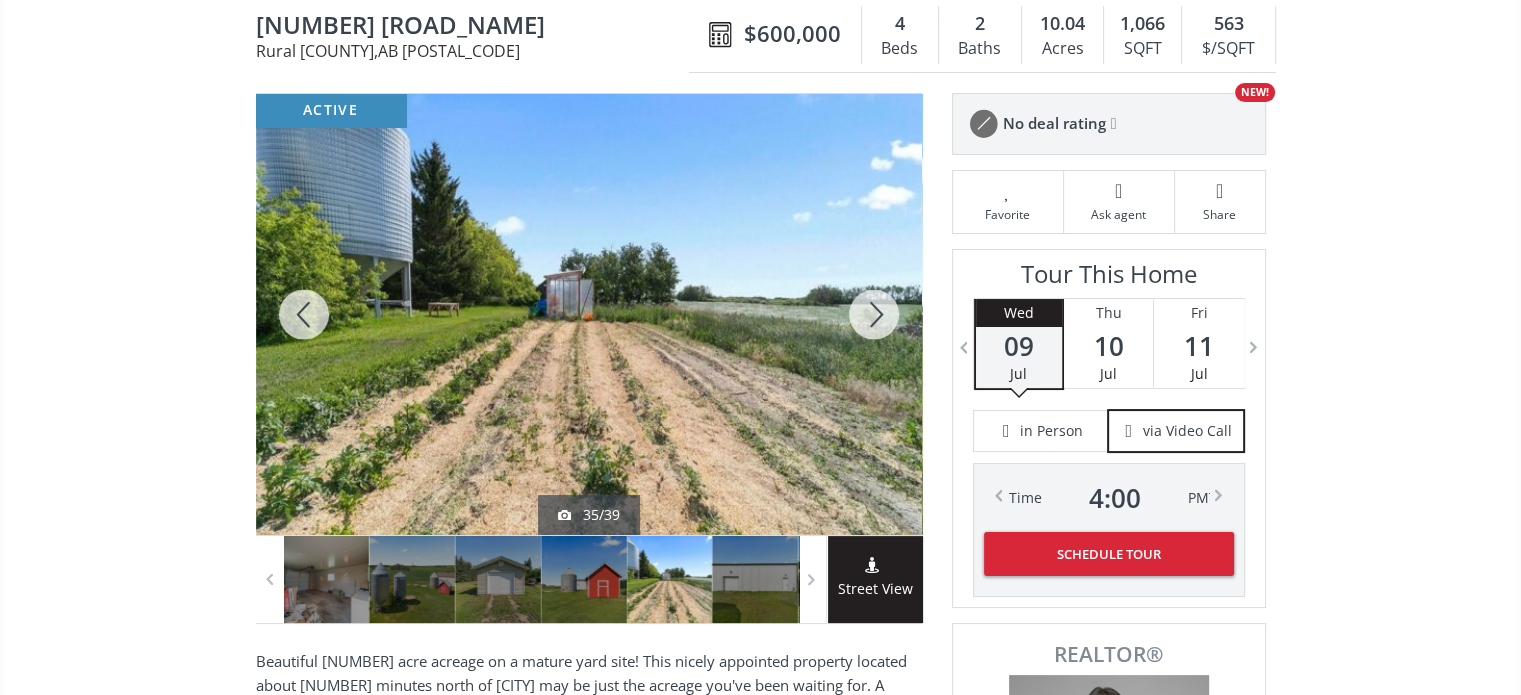 click at bounding box center (874, 314) 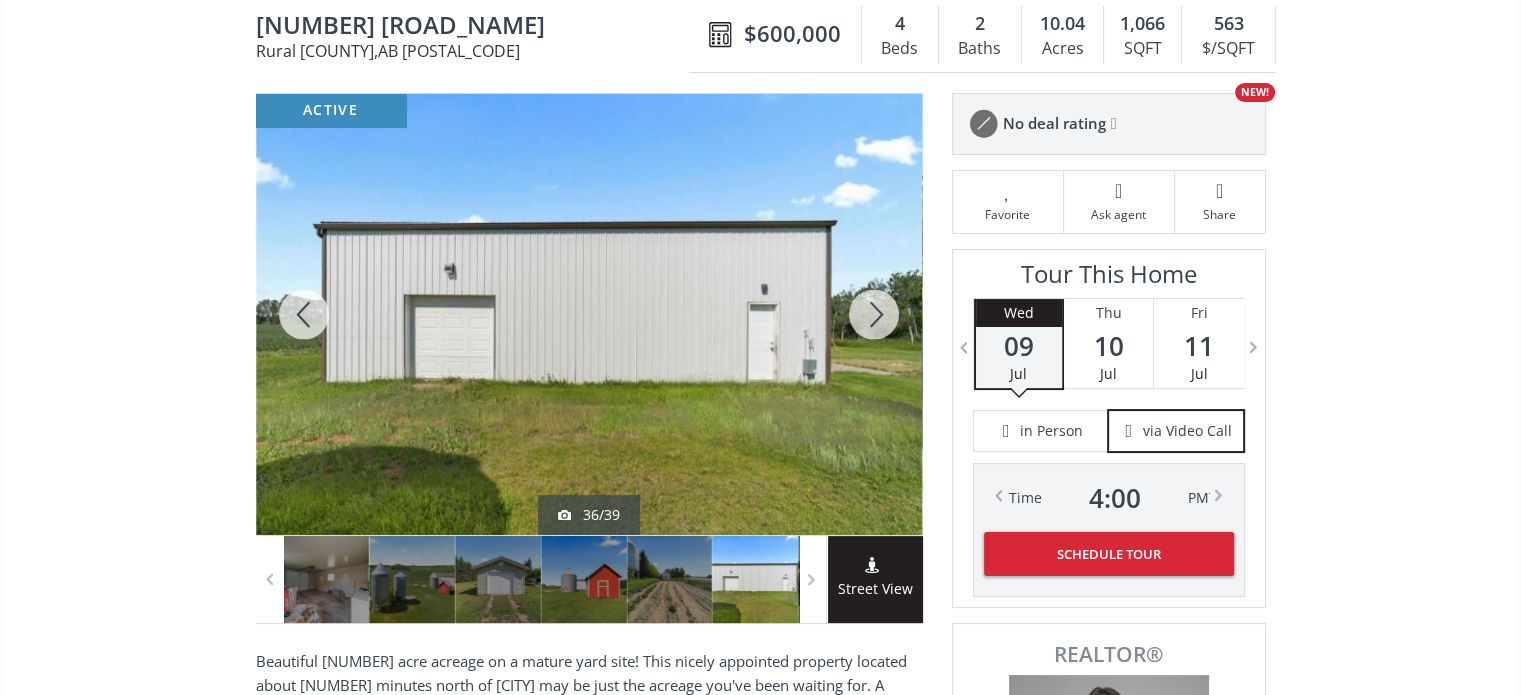click at bounding box center [874, 314] 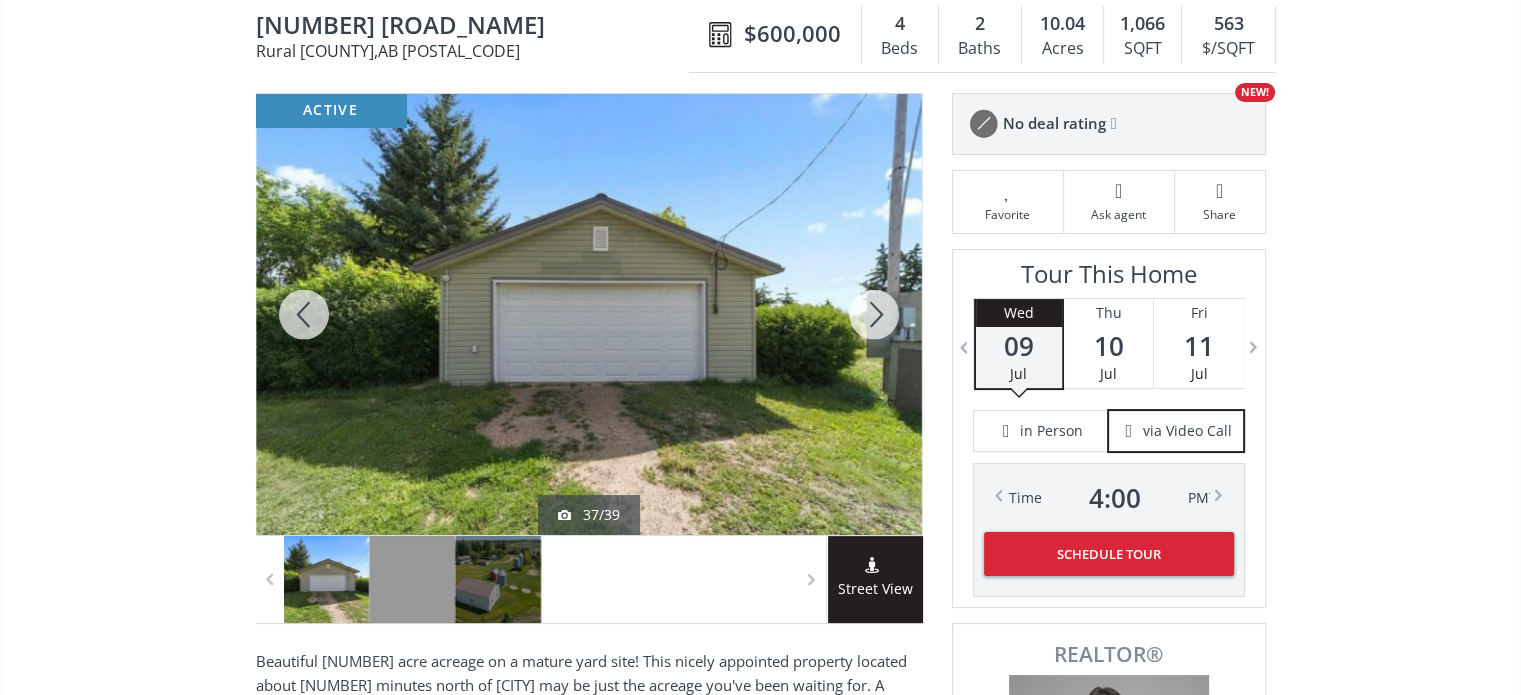 click at bounding box center [874, 314] 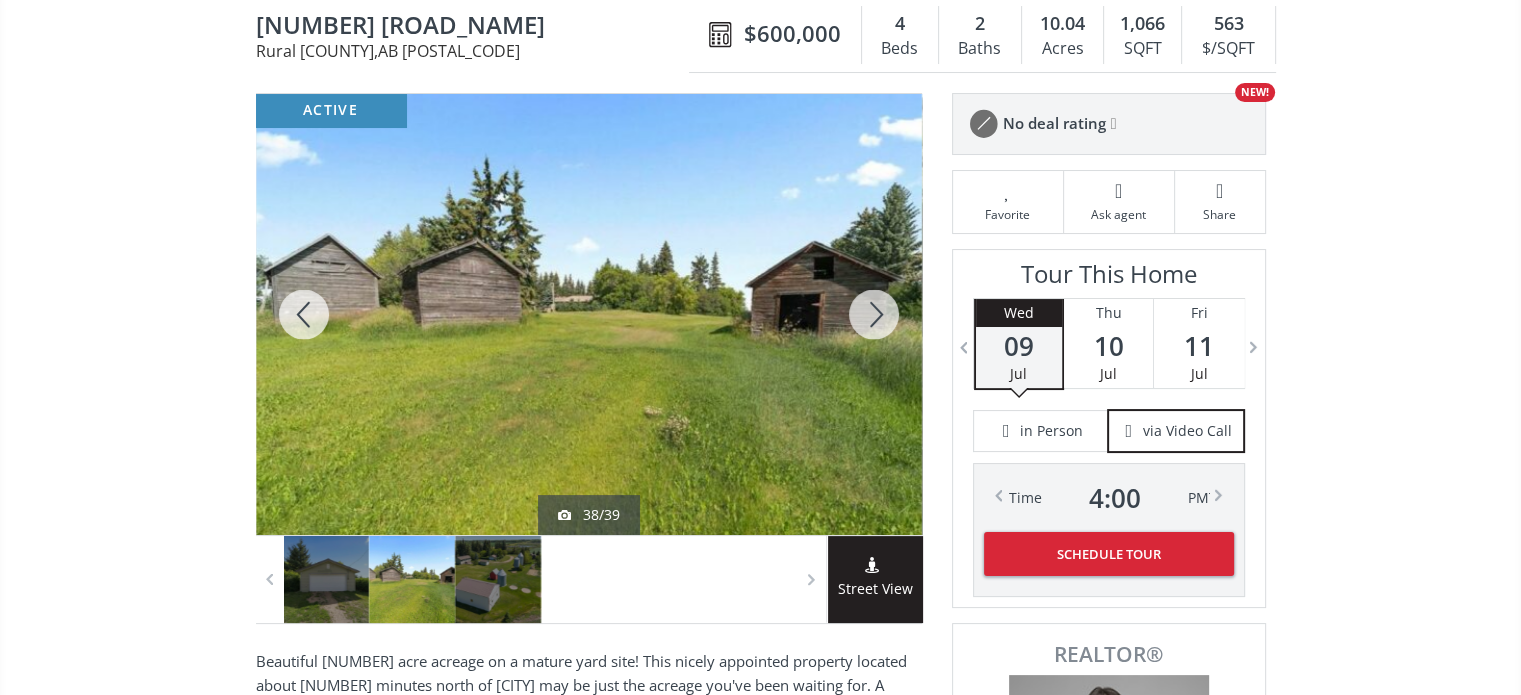 click at bounding box center (874, 314) 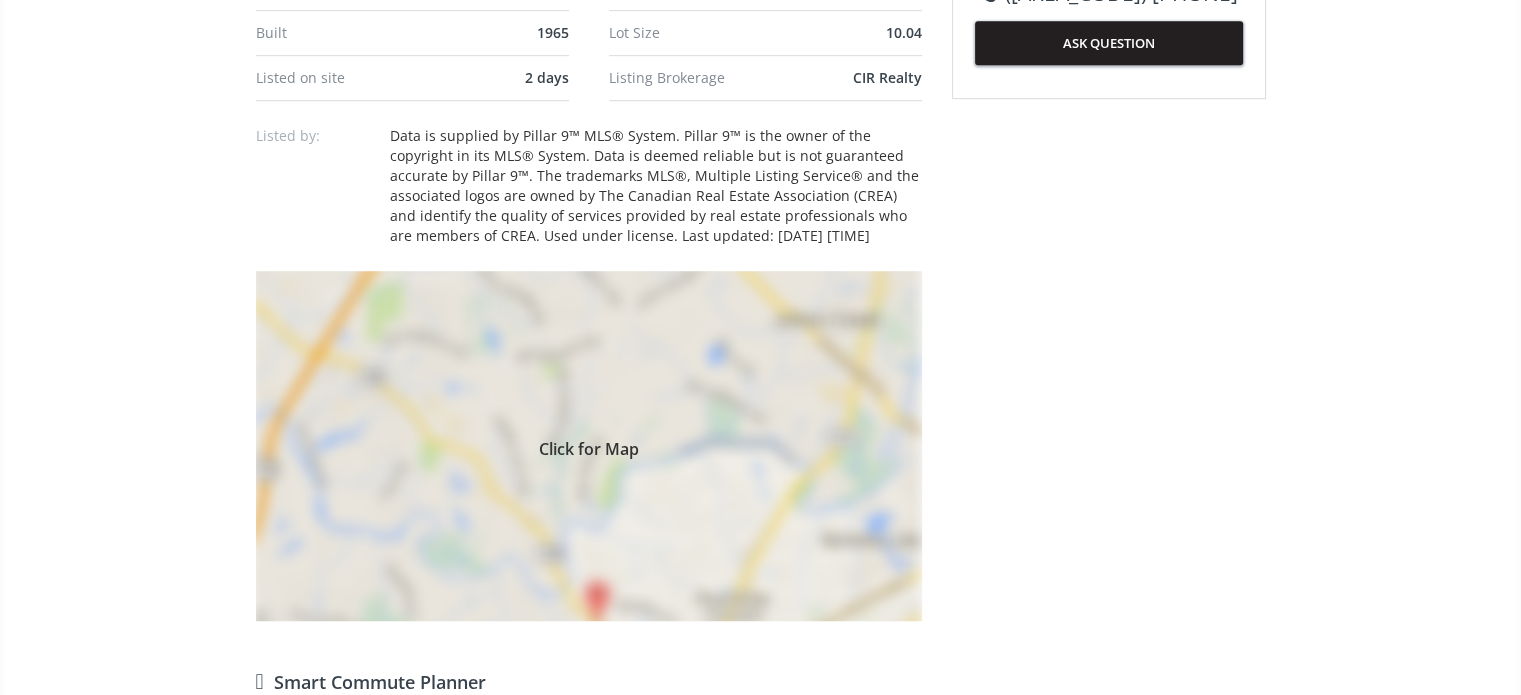 scroll, scrollTop: 1400, scrollLeft: 0, axis: vertical 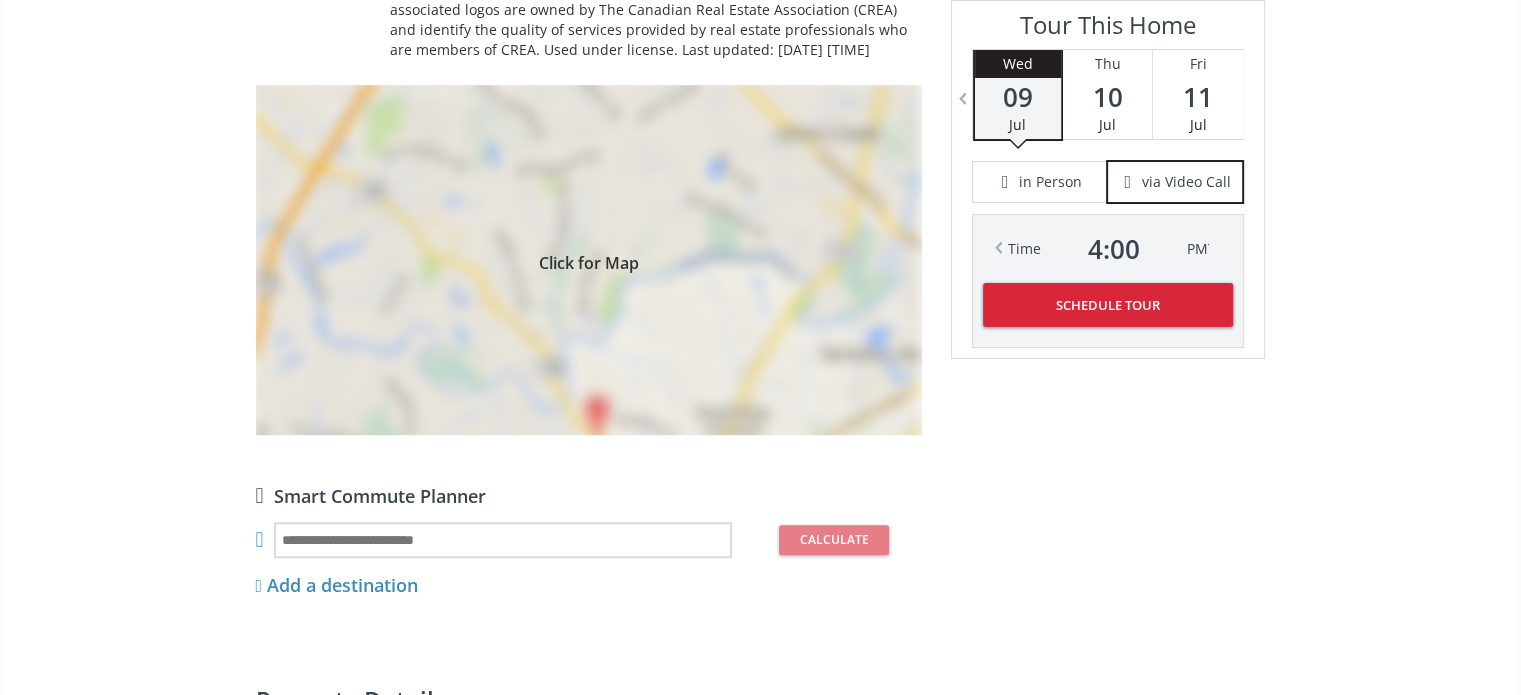 click on "Click for Map" at bounding box center [589, 260] 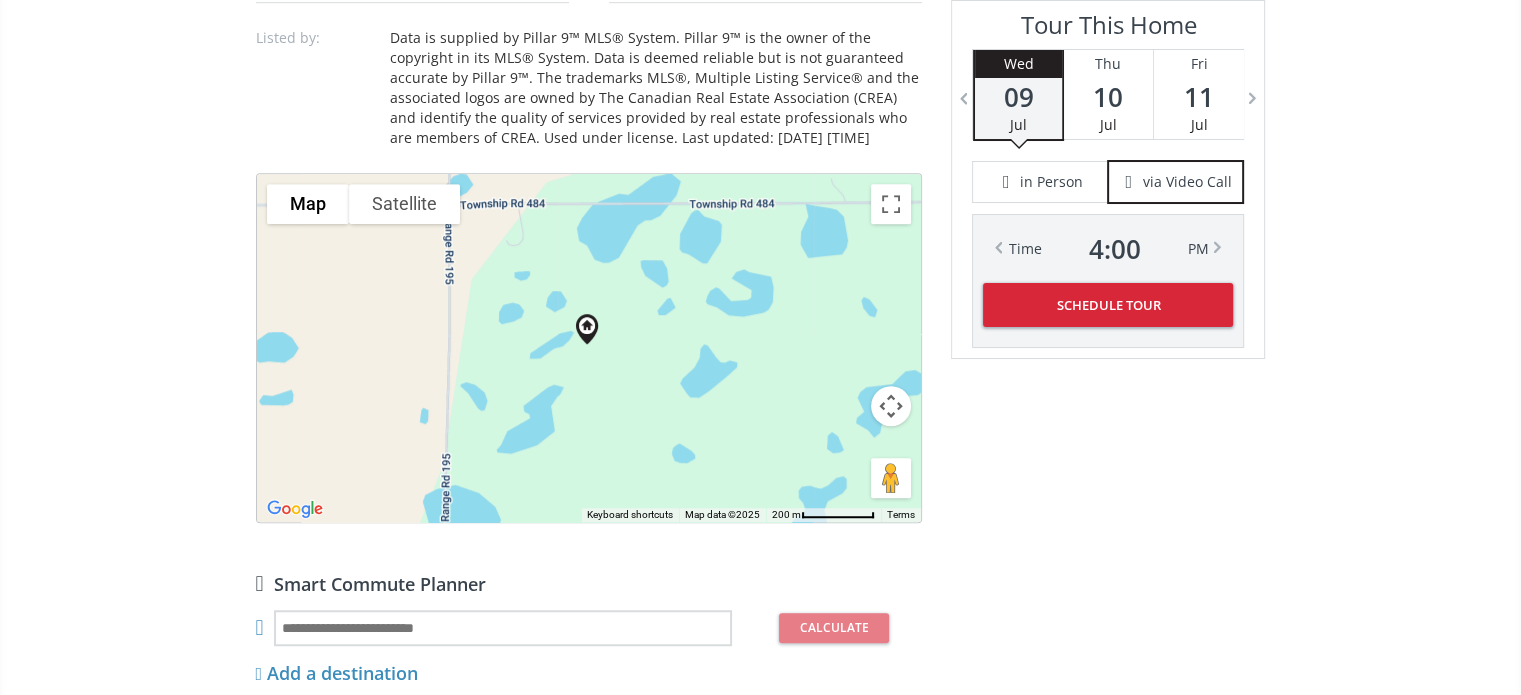scroll, scrollTop: 1300, scrollLeft: 0, axis: vertical 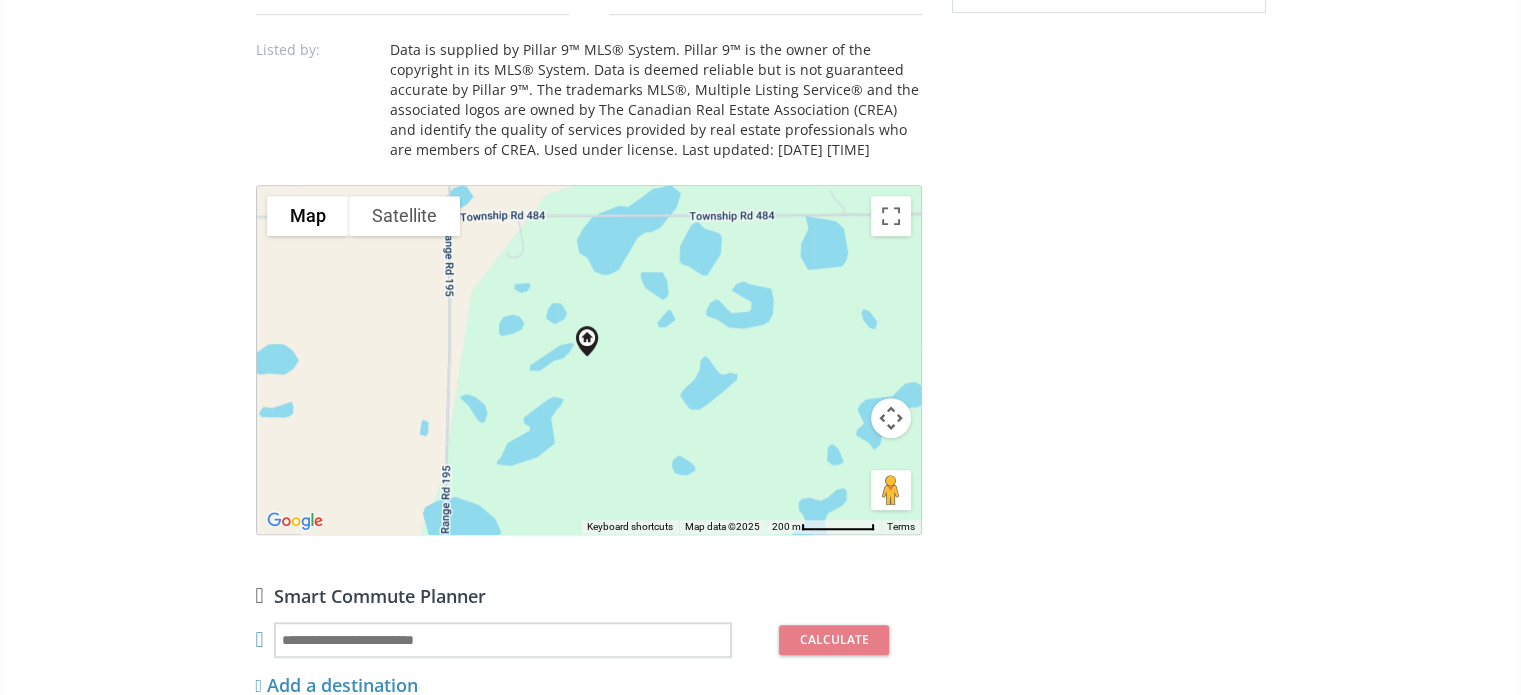 click at bounding box center [891, 418] 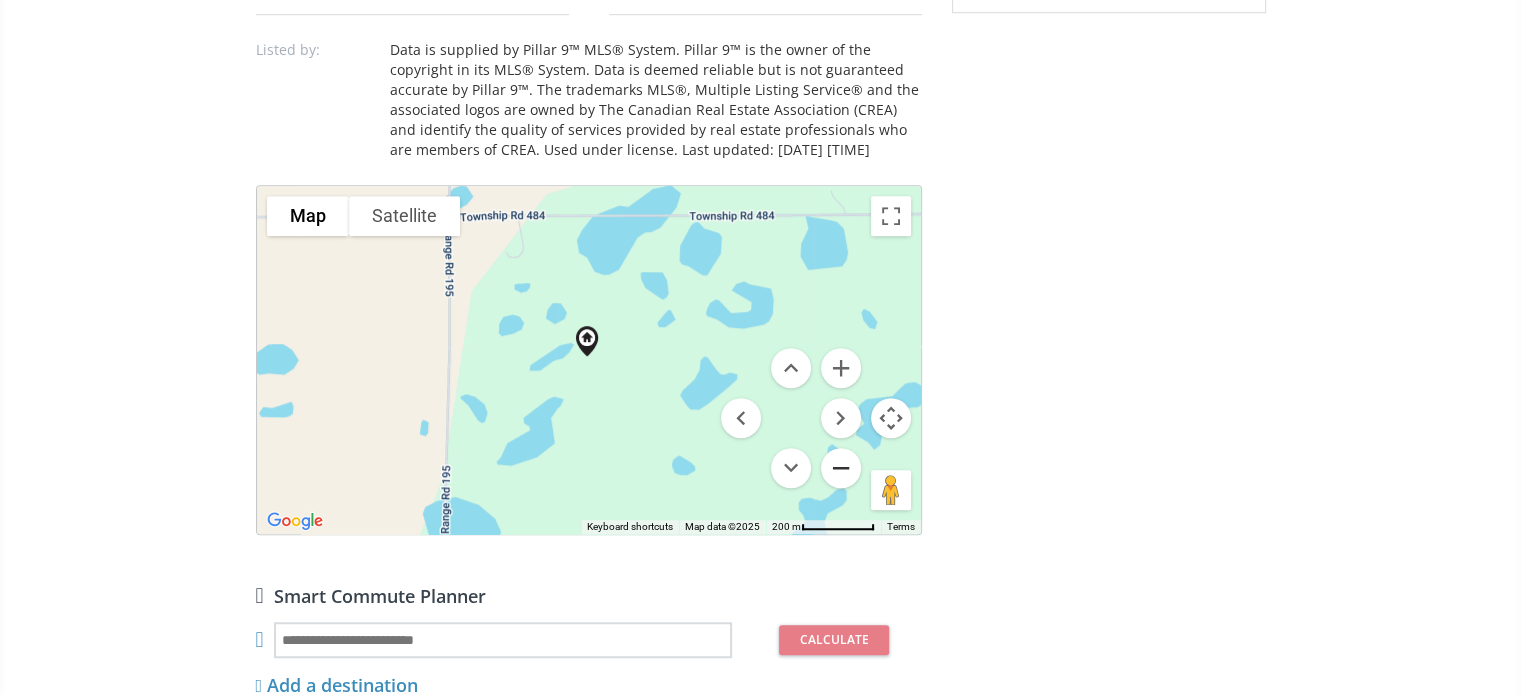 click at bounding box center (841, 468) 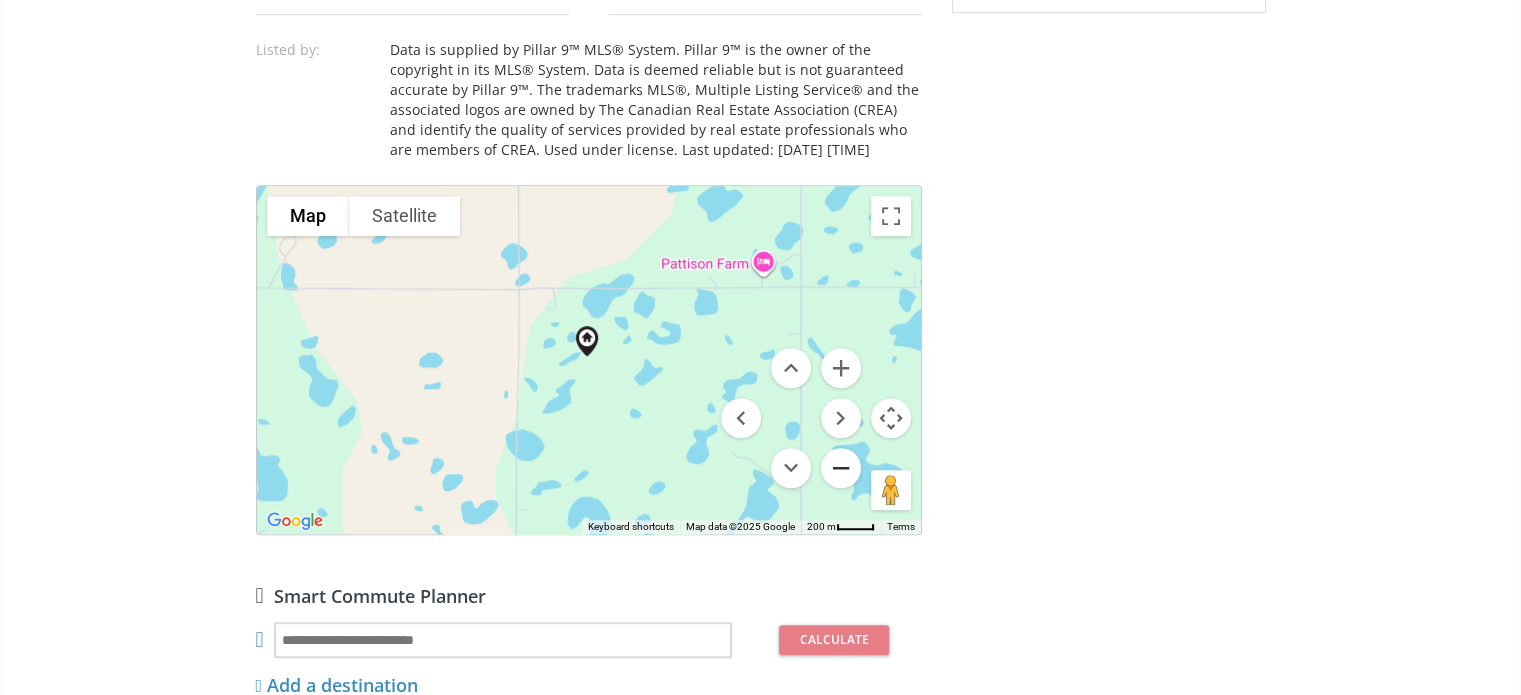 click at bounding box center [841, 468] 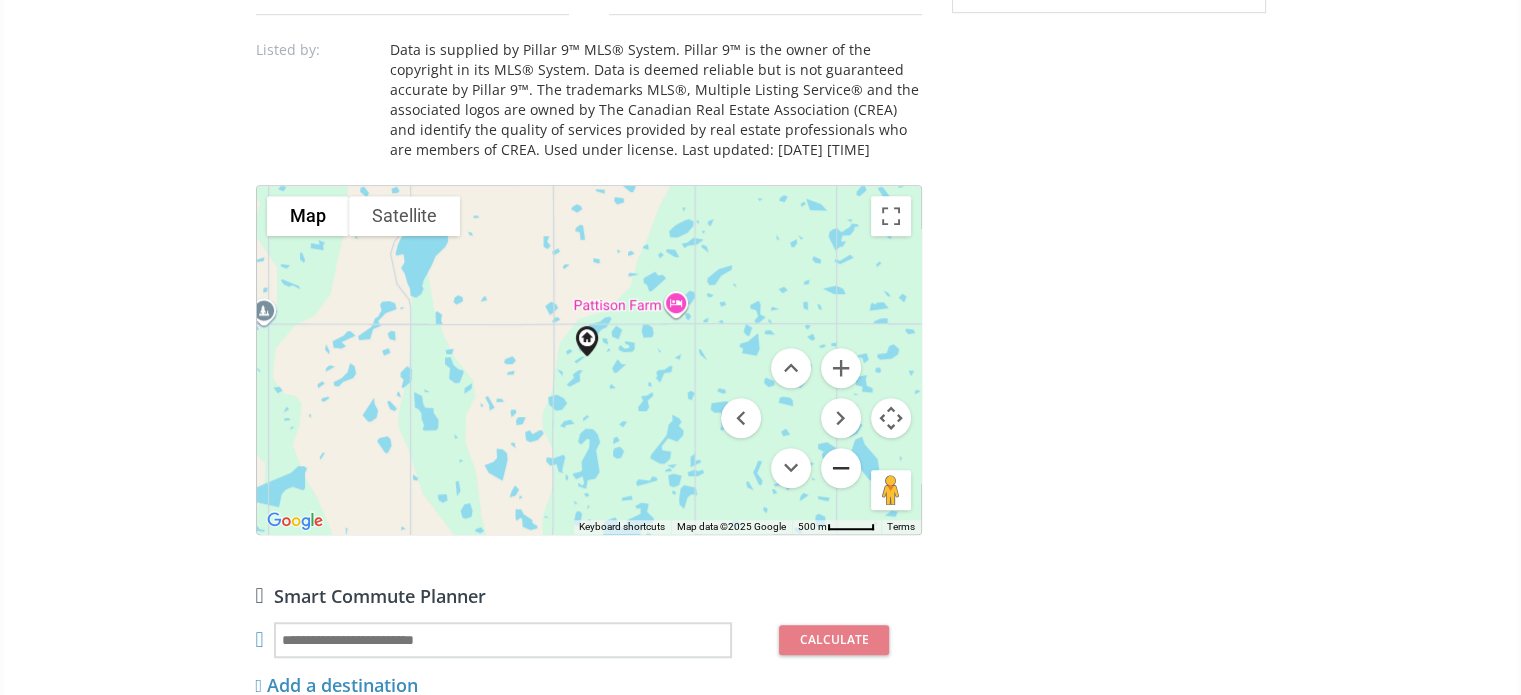 click at bounding box center [841, 468] 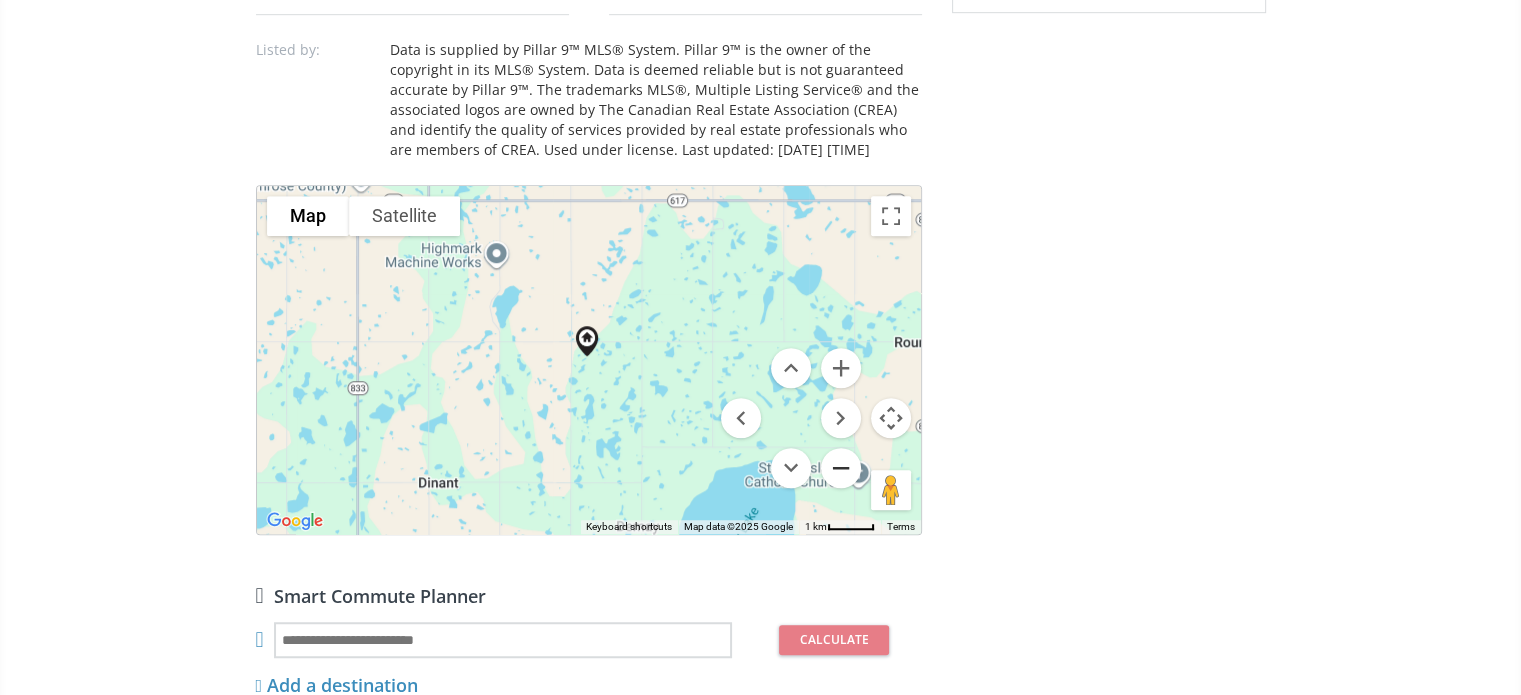 click at bounding box center [841, 468] 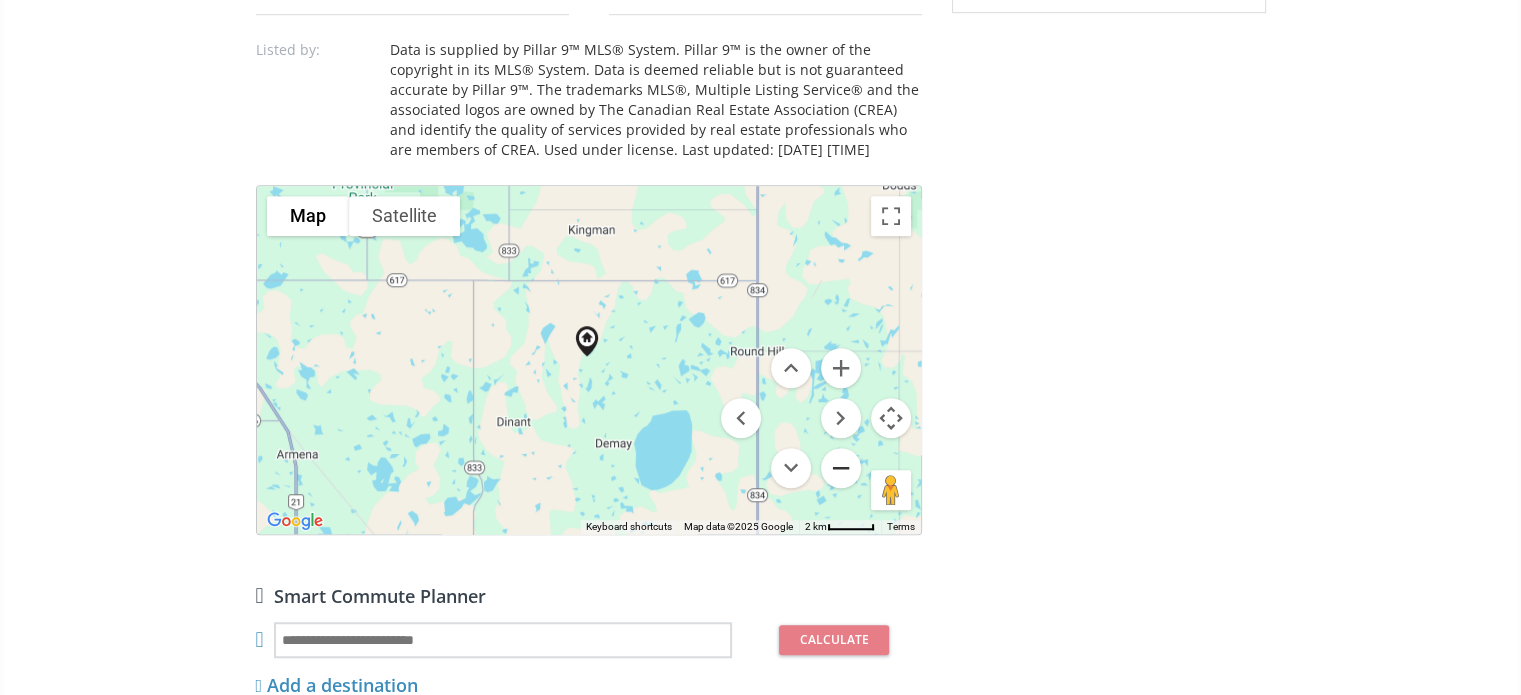 click at bounding box center [841, 468] 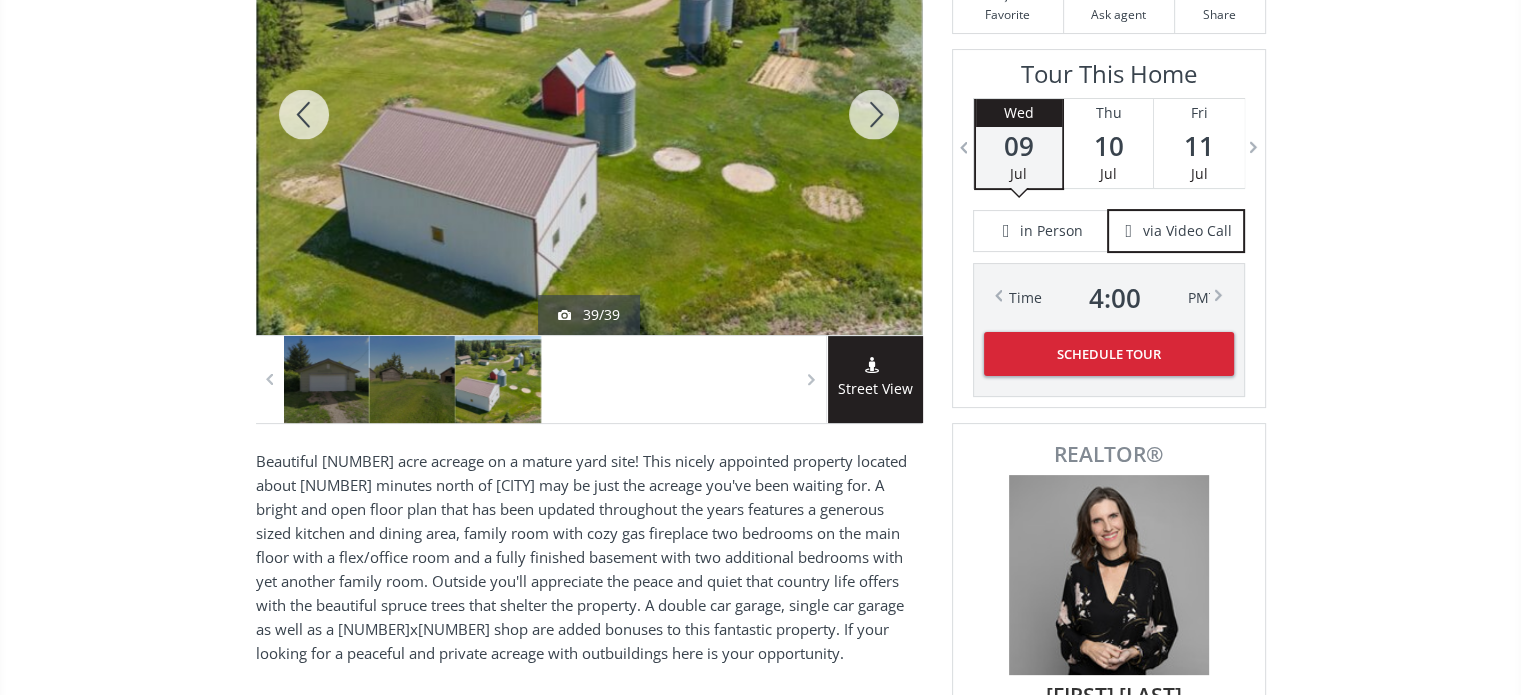 scroll, scrollTop: 100, scrollLeft: 0, axis: vertical 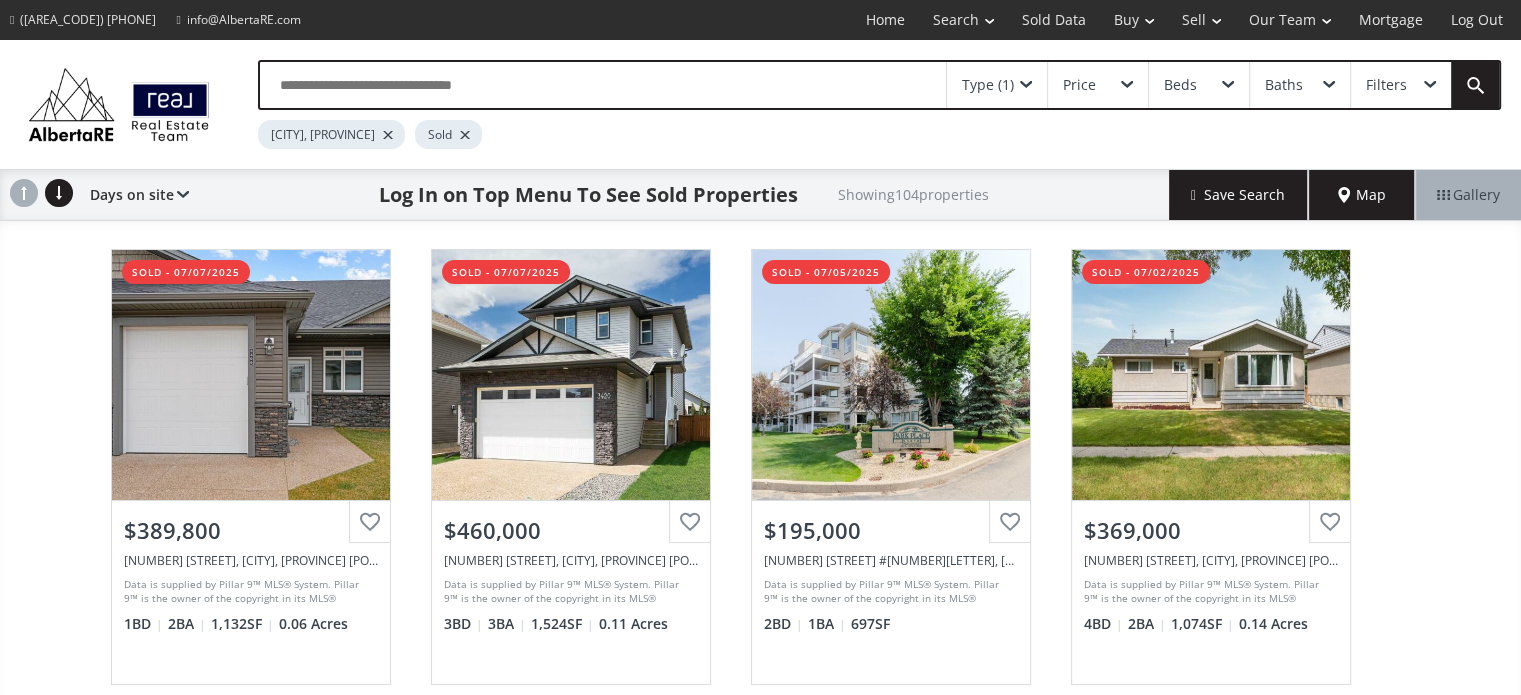 click on "Type   (1)" at bounding box center (997, 85) 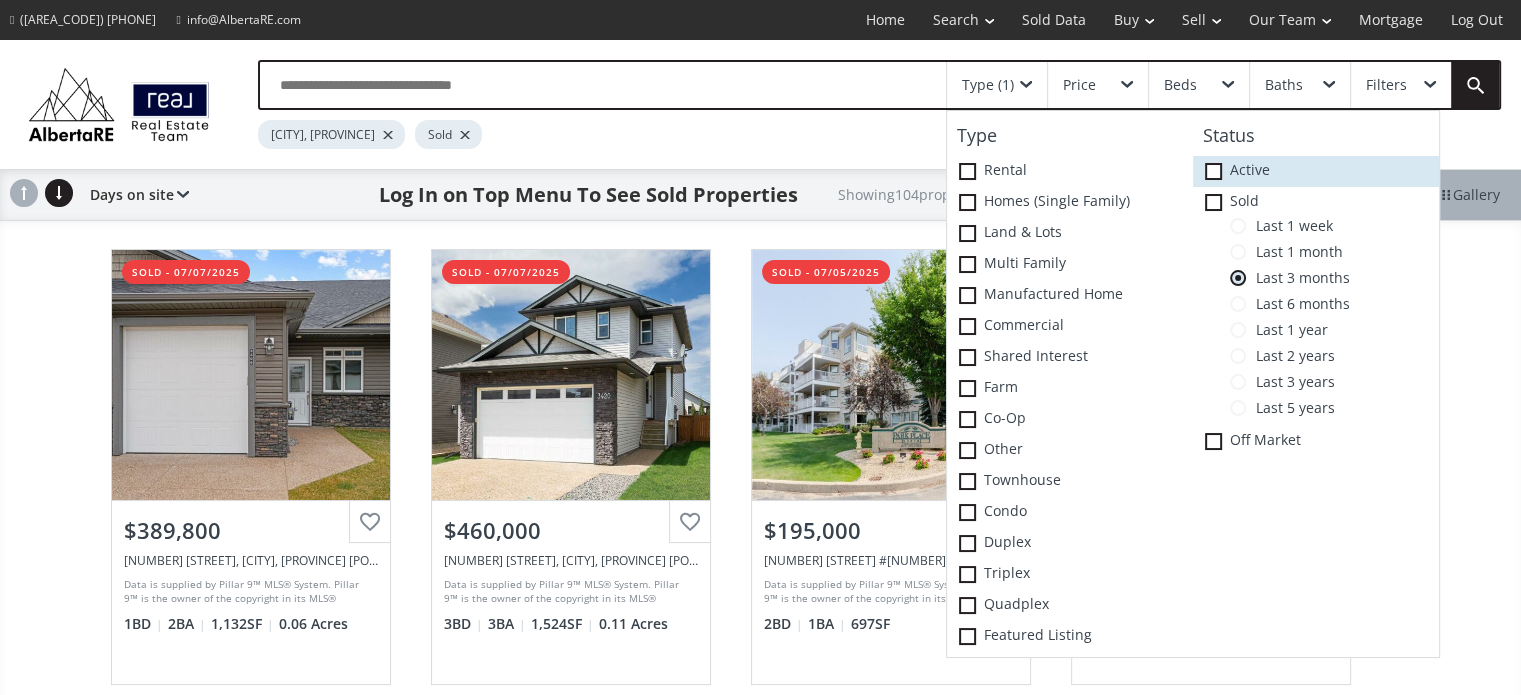 click at bounding box center (967, 171) 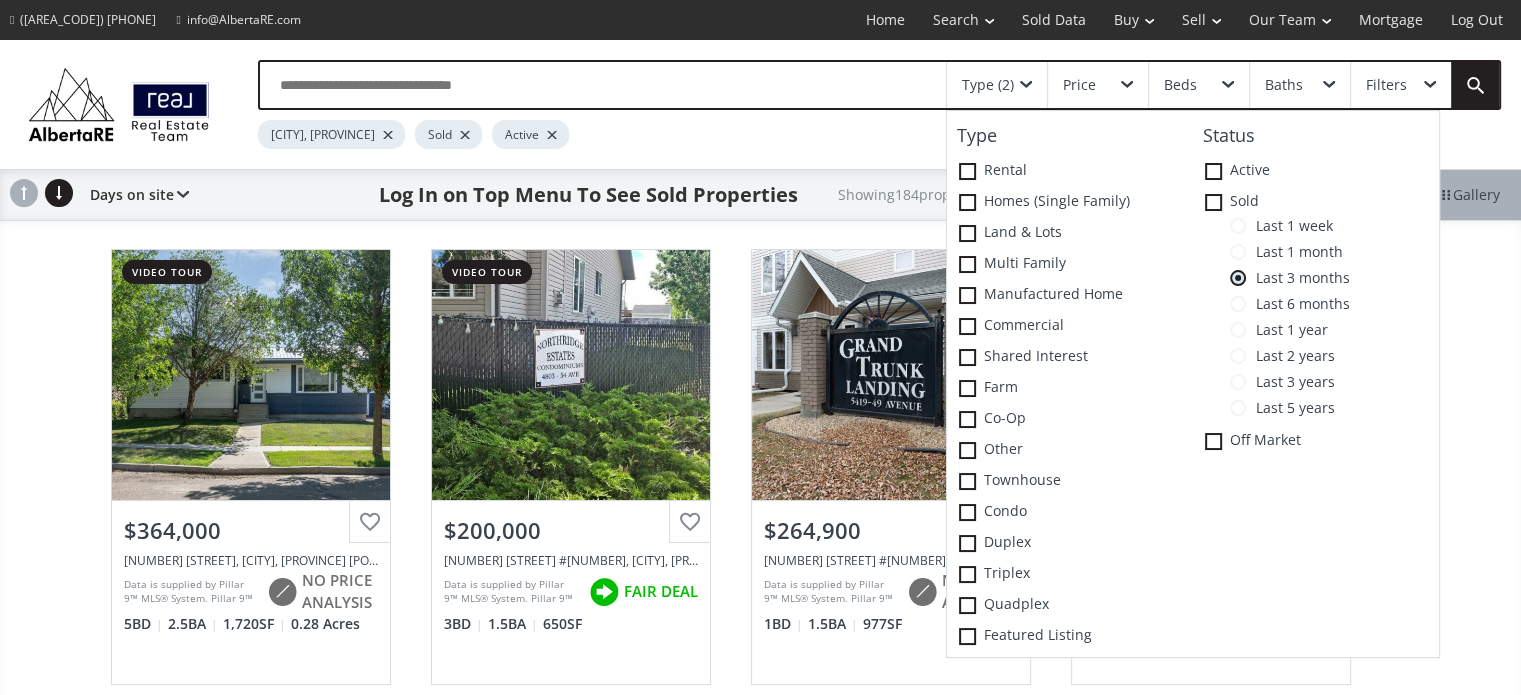 click on "[CITY], [PROVINCE] Sold Active" at bounding box center (804, 129) 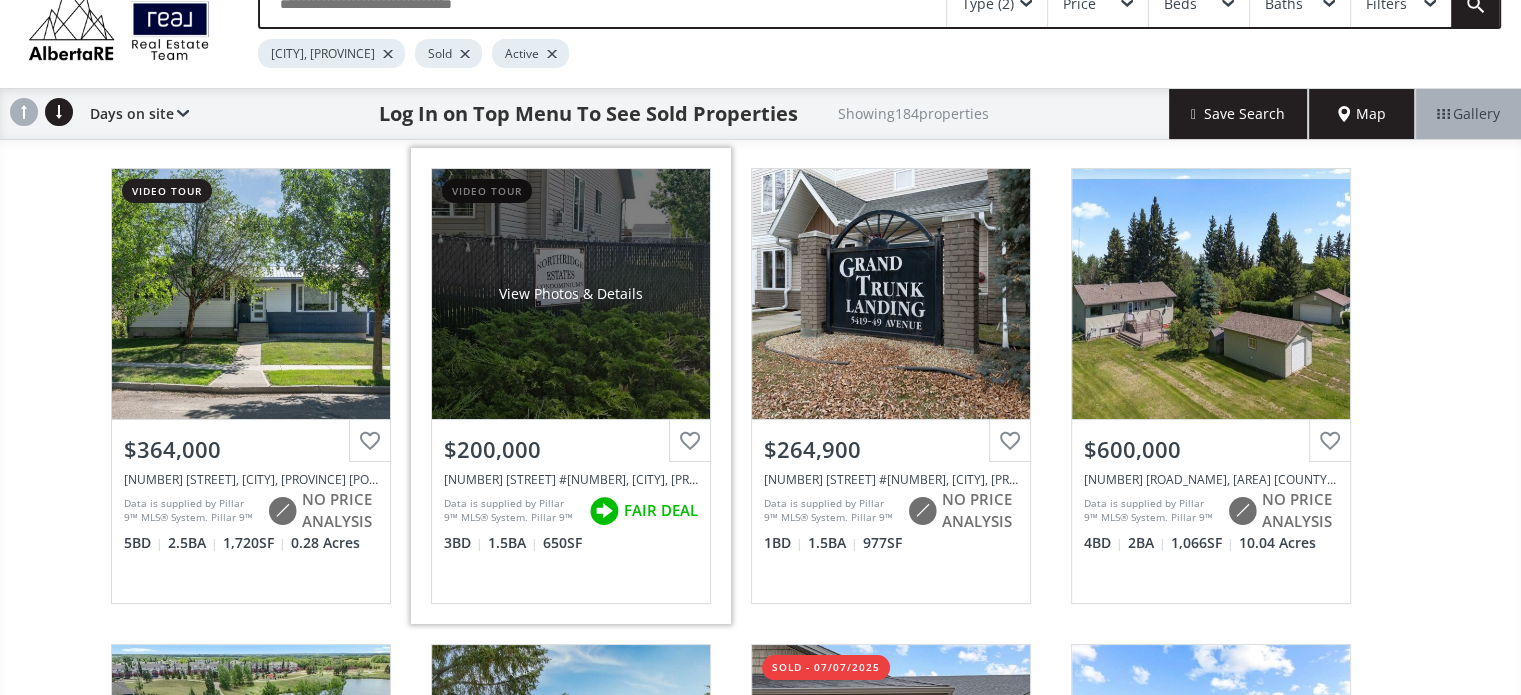 scroll, scrollTop: 200, scrollLeft: 0, axis: vertical 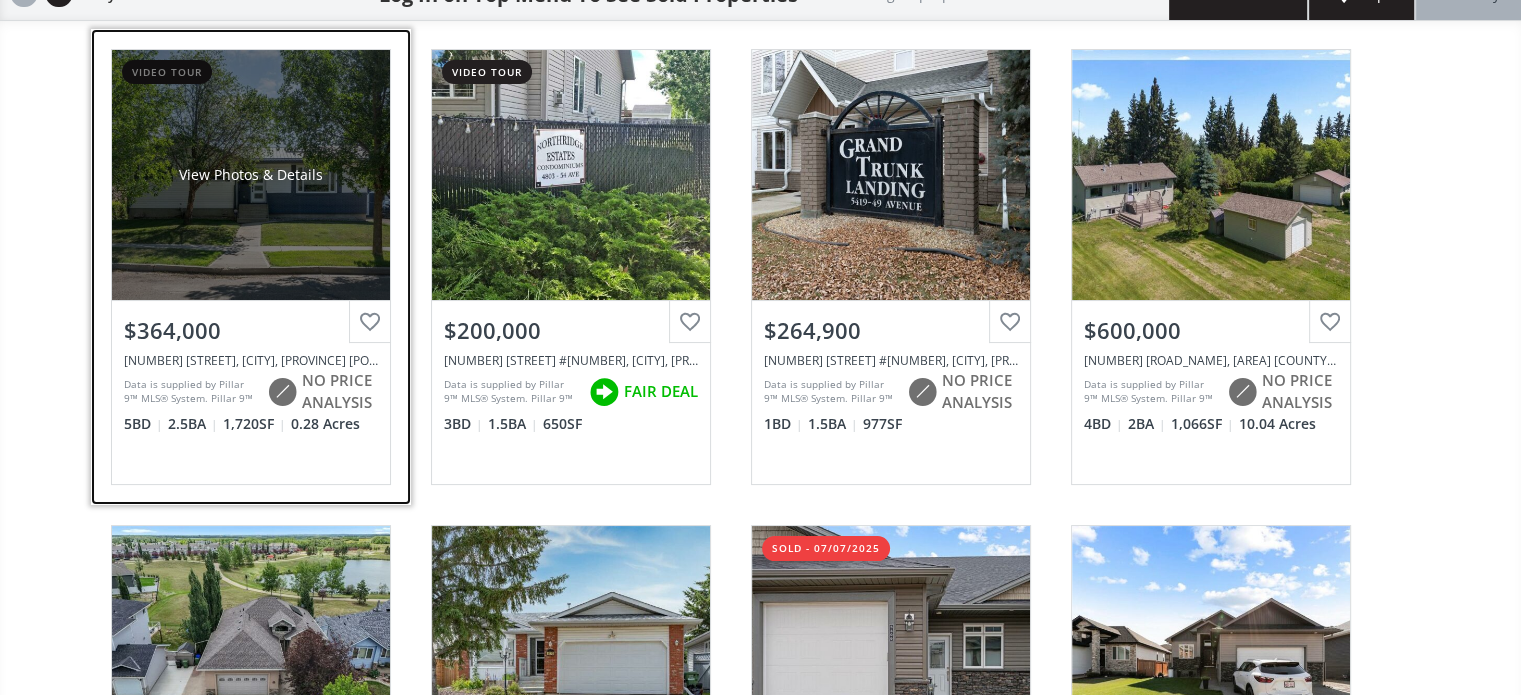 click on "View Photos & Details" at bounding box center [251, 175] 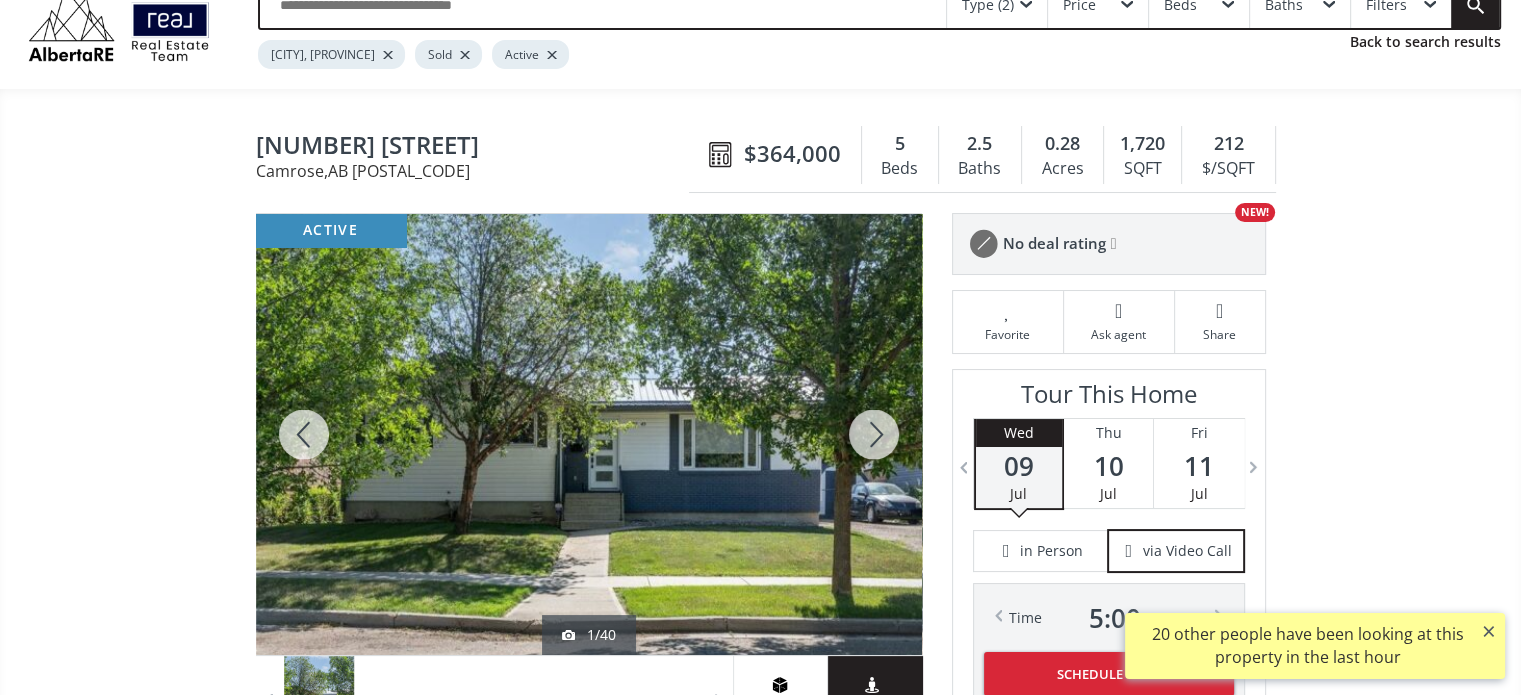 scroll, scrollTop: 200, scrollLeft: 0, axis: vertical 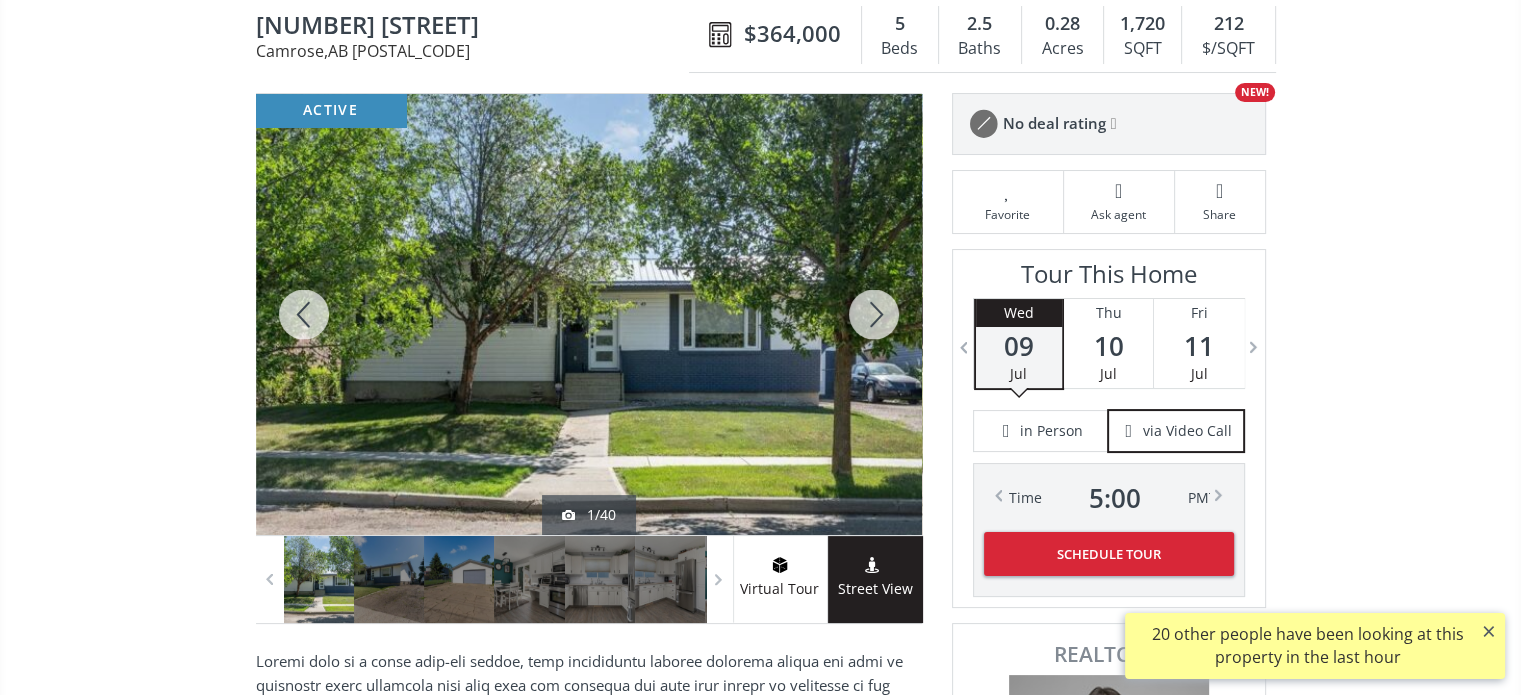 click at bounding box center [874, 314] 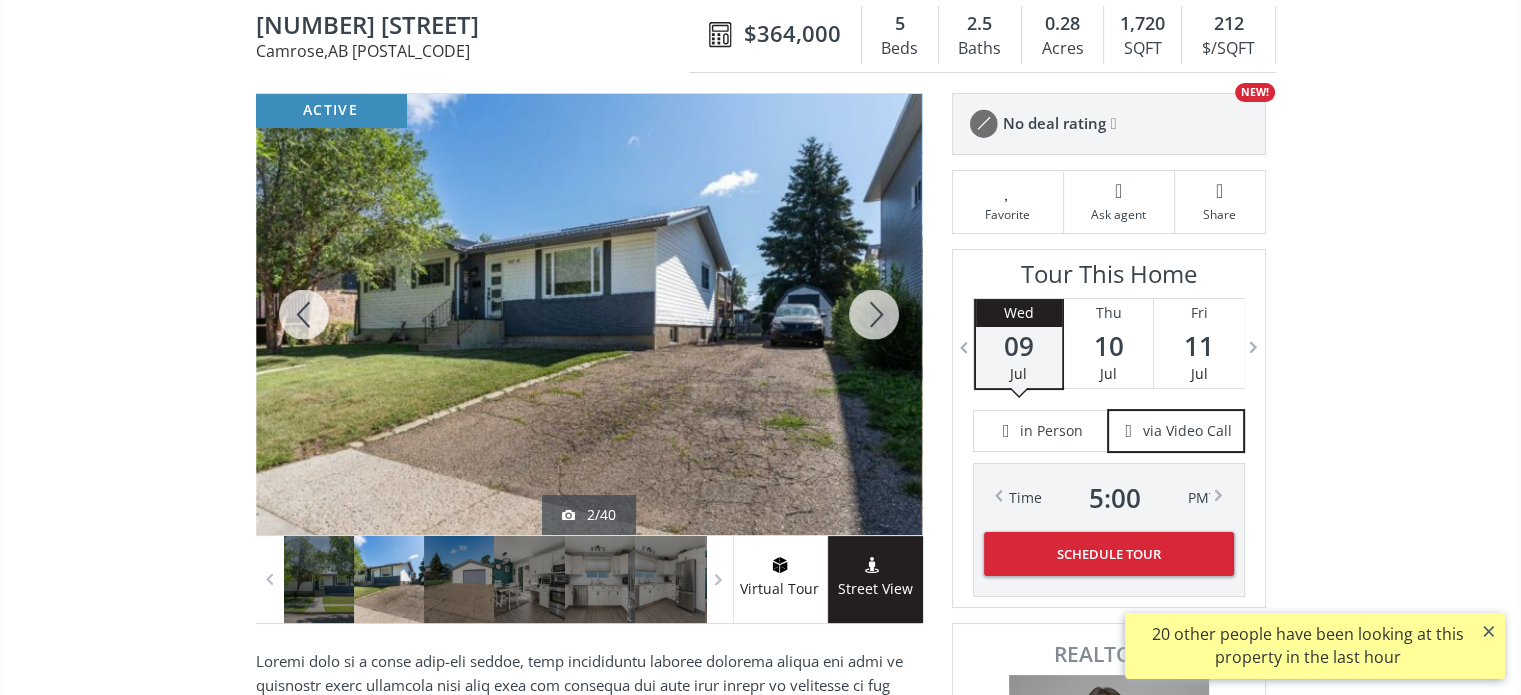 click at bounding box center [874, 314] 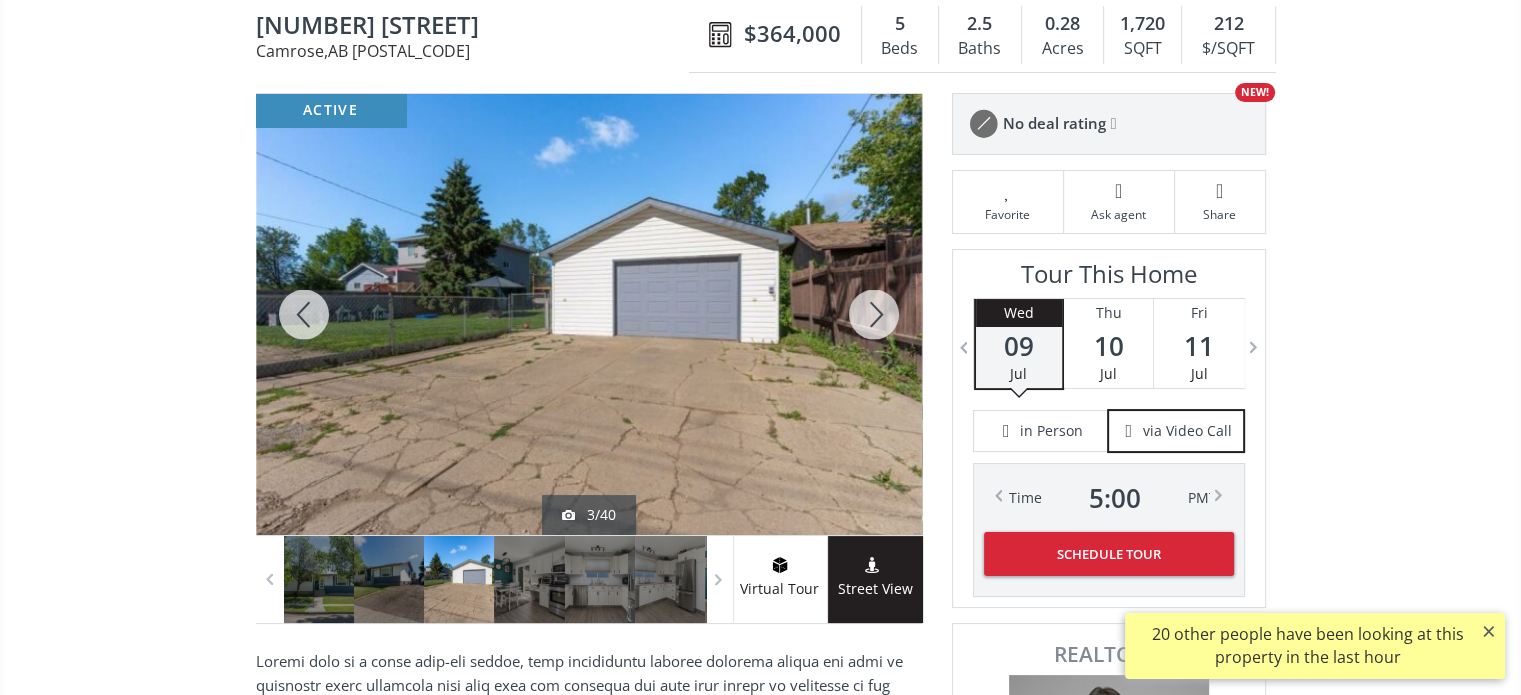 click at bounding box center (874, 314) 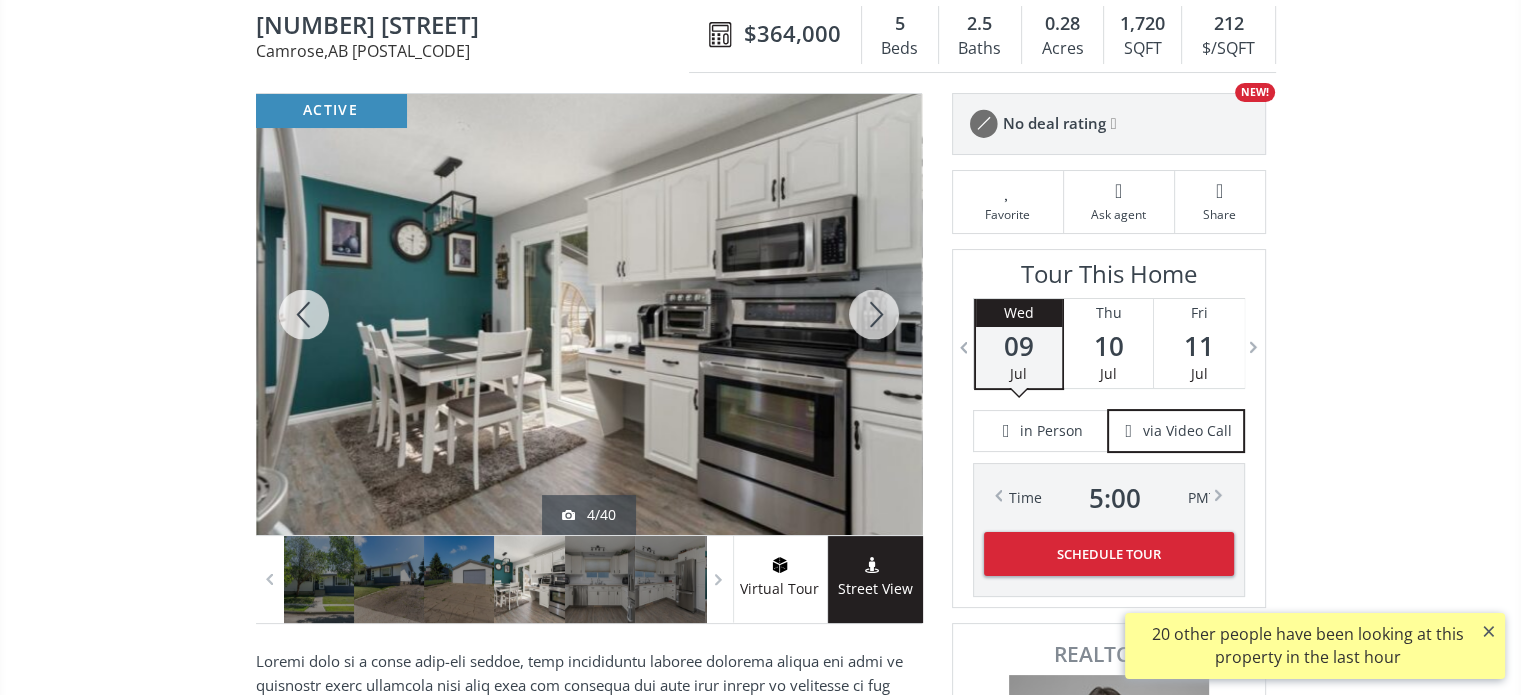 click at bounding box center (874, 314) 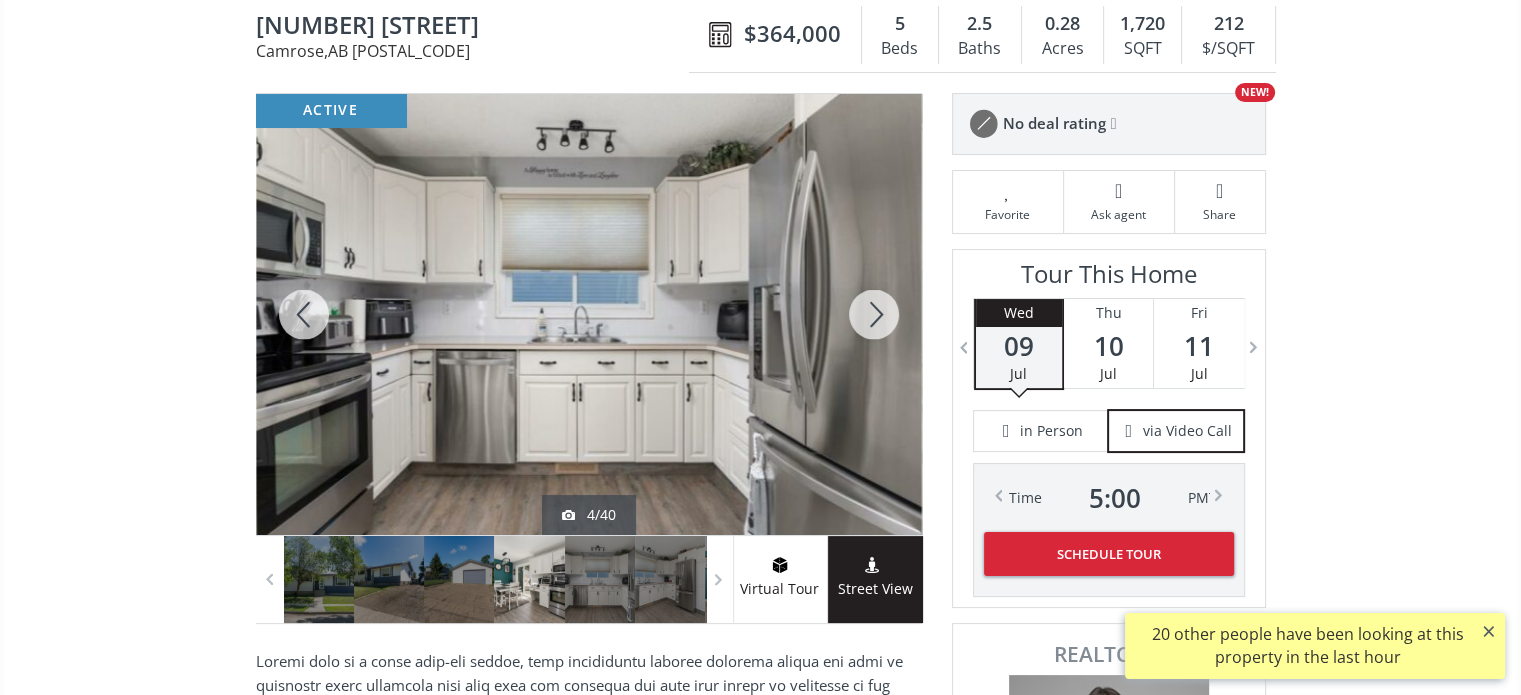 click at bounding box center [874, 314] 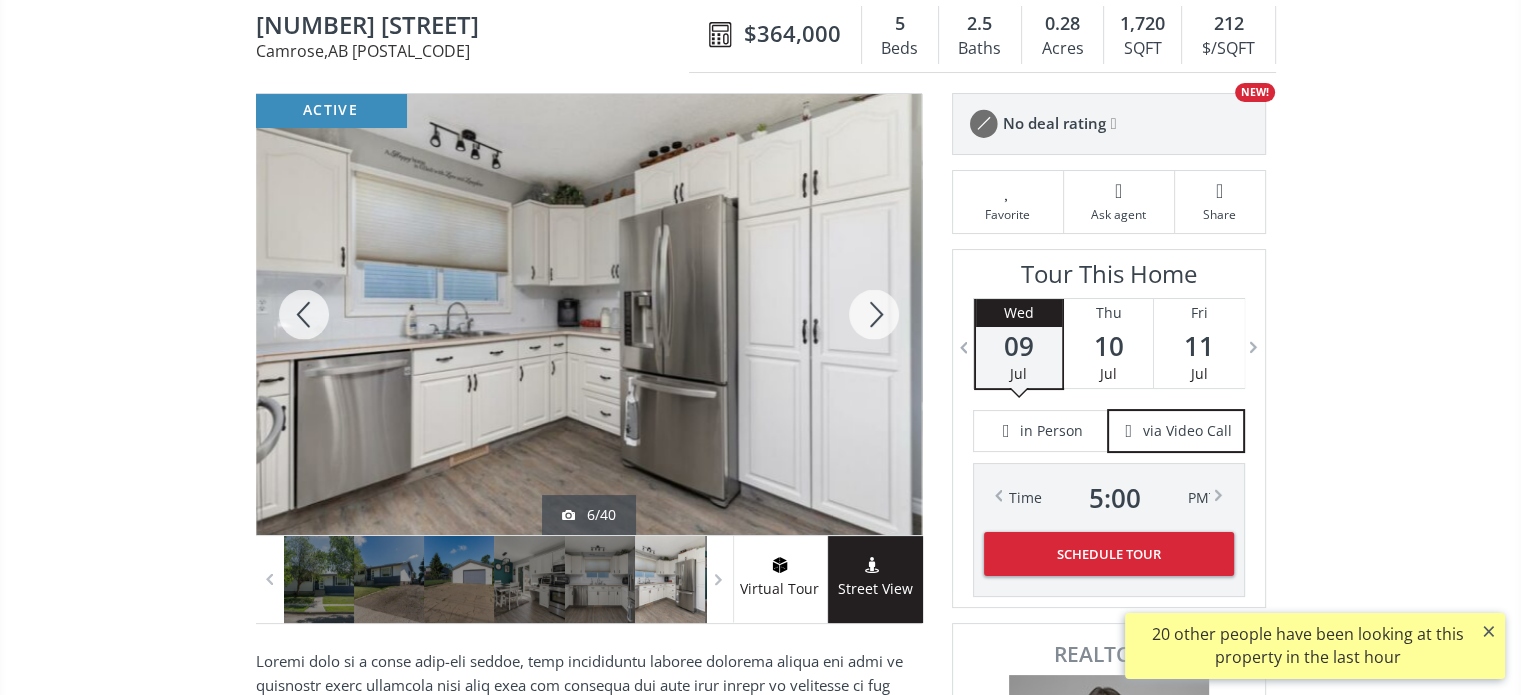 click at bounding box center (874, 314) 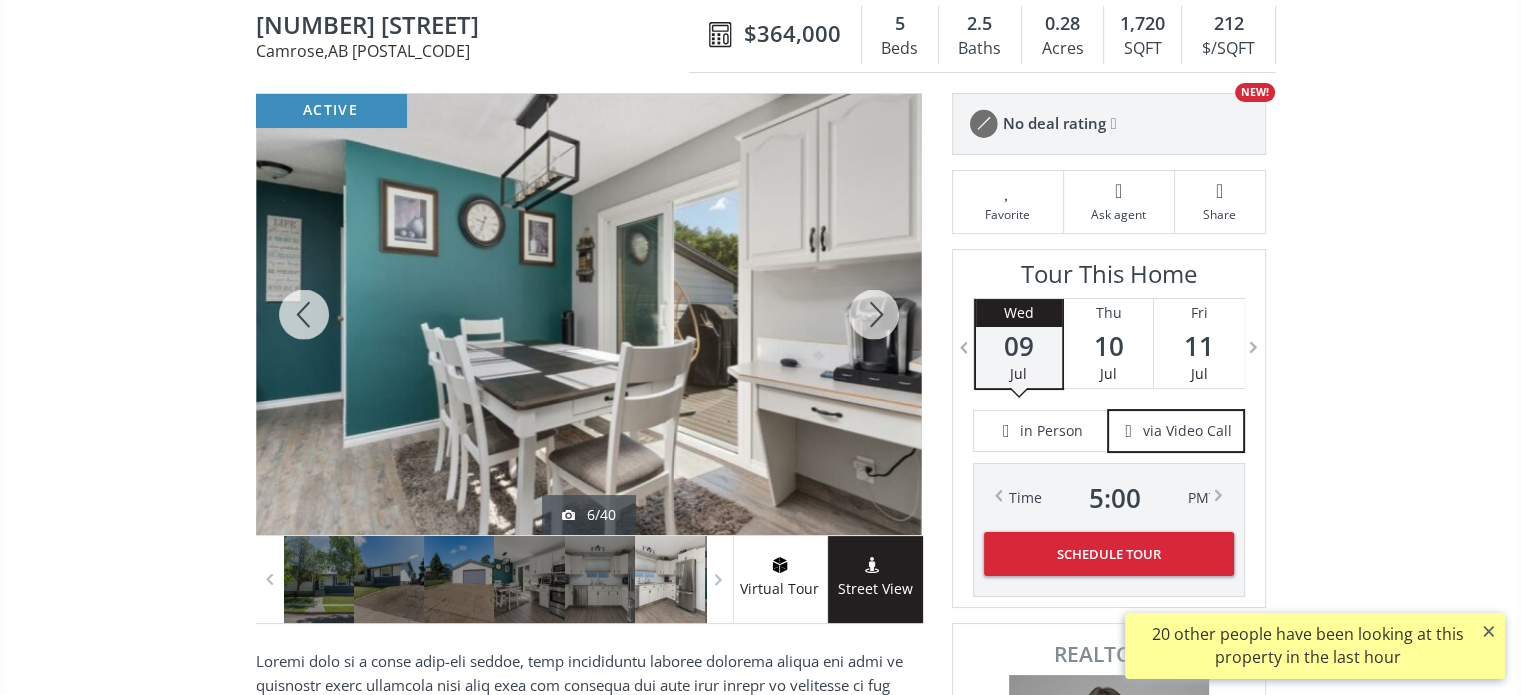 click at bounding box center (874, 314) 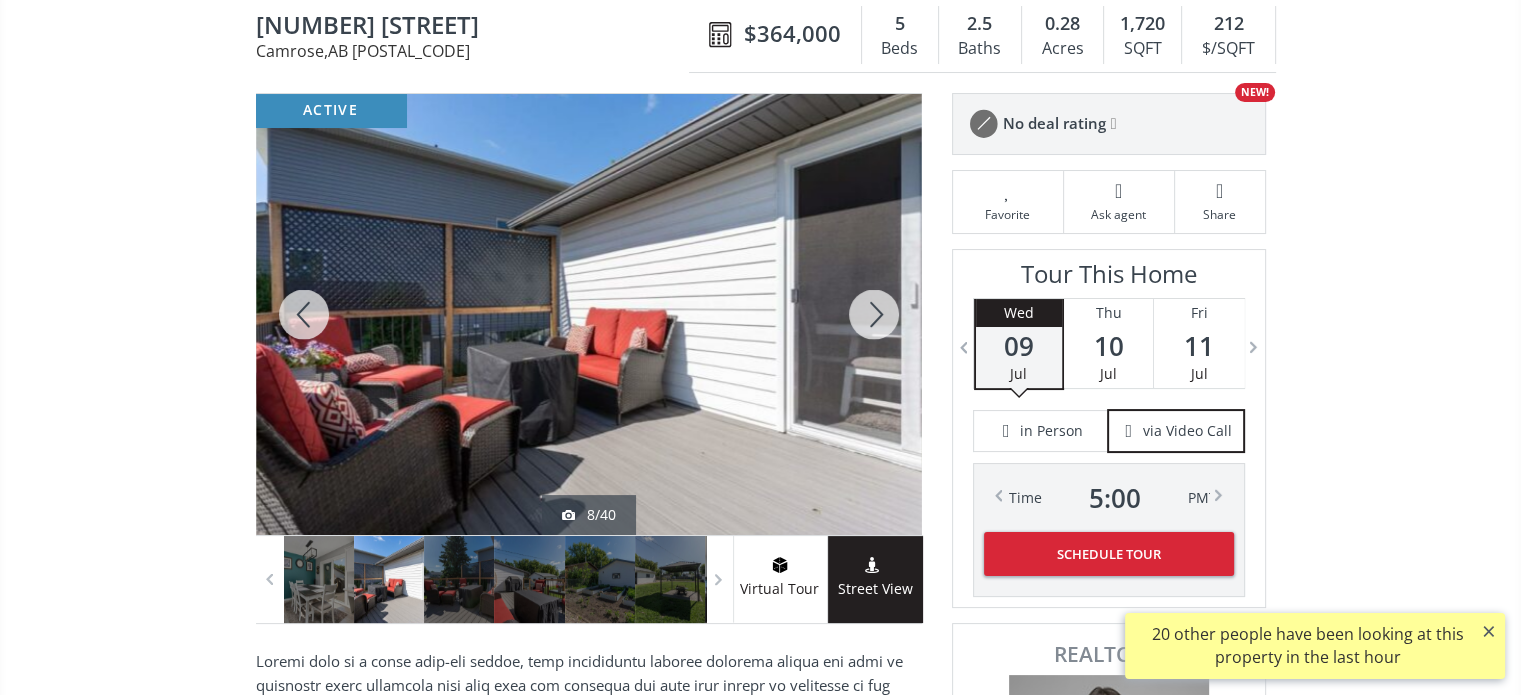 click at bounding box center (874, 314) 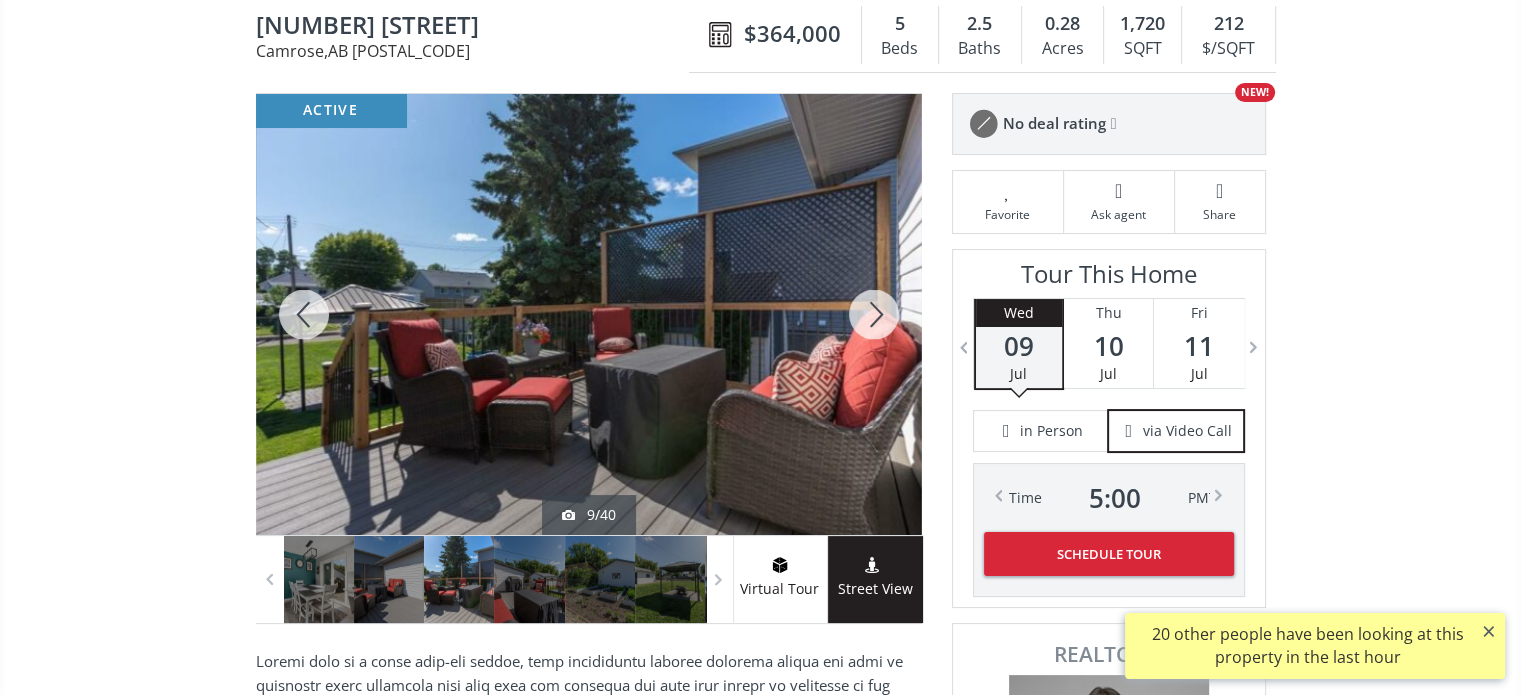 click at bounding box center [874, 314] 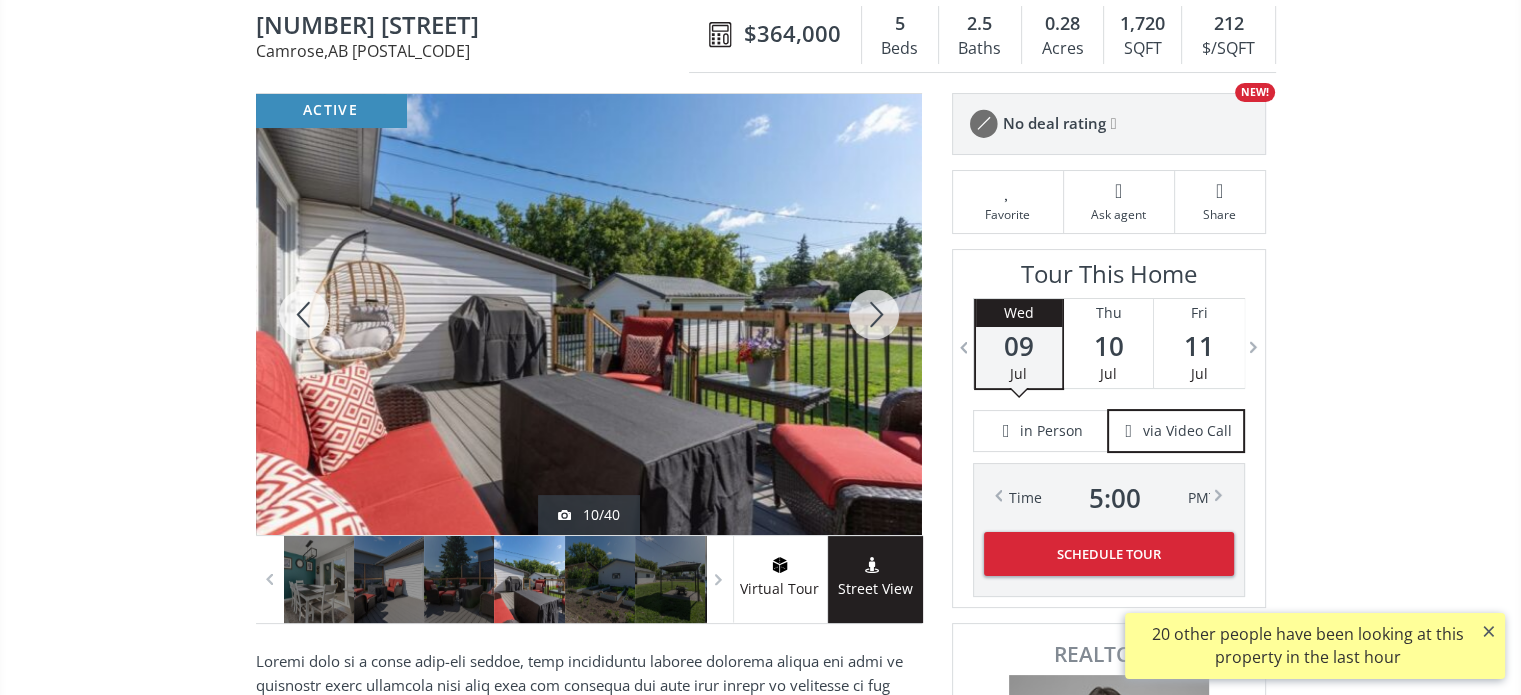 click at bounding box center [874, 314] 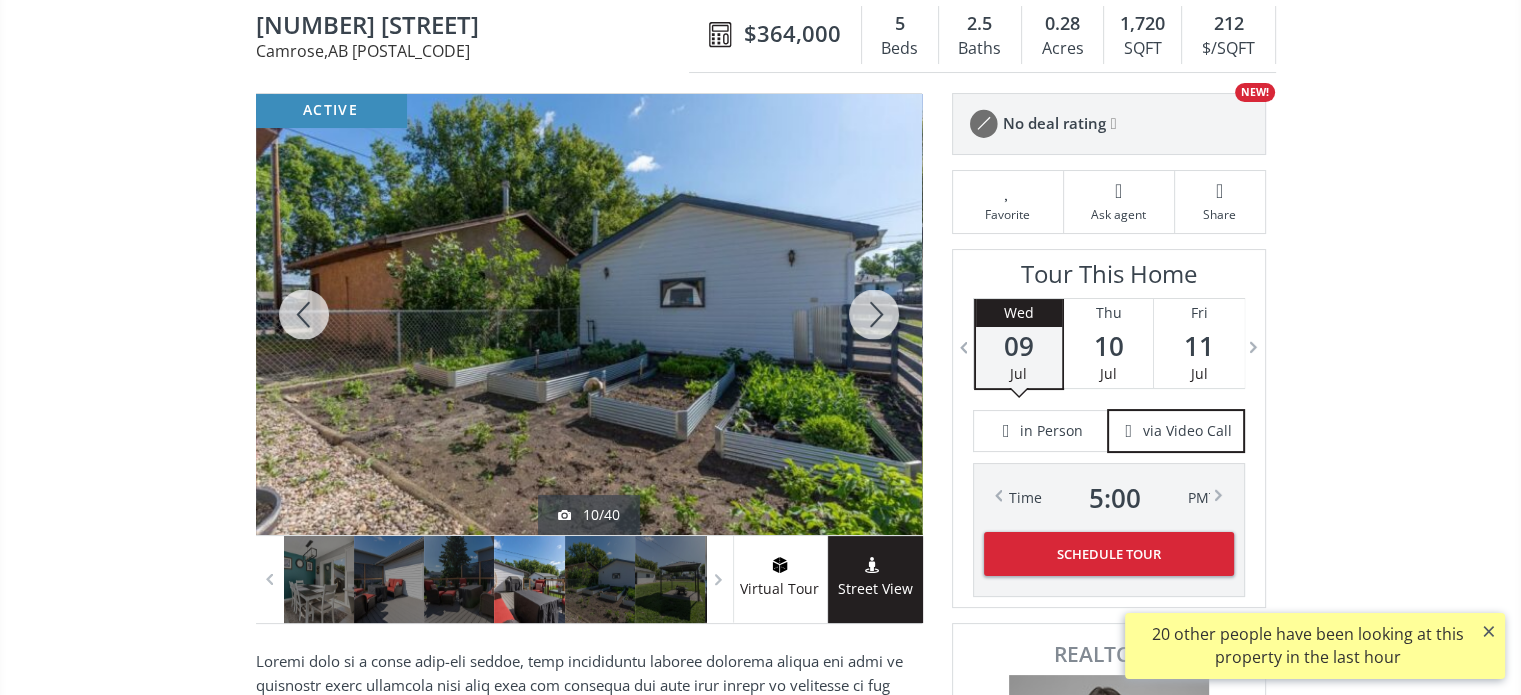 click at bounding box center [874, 314] 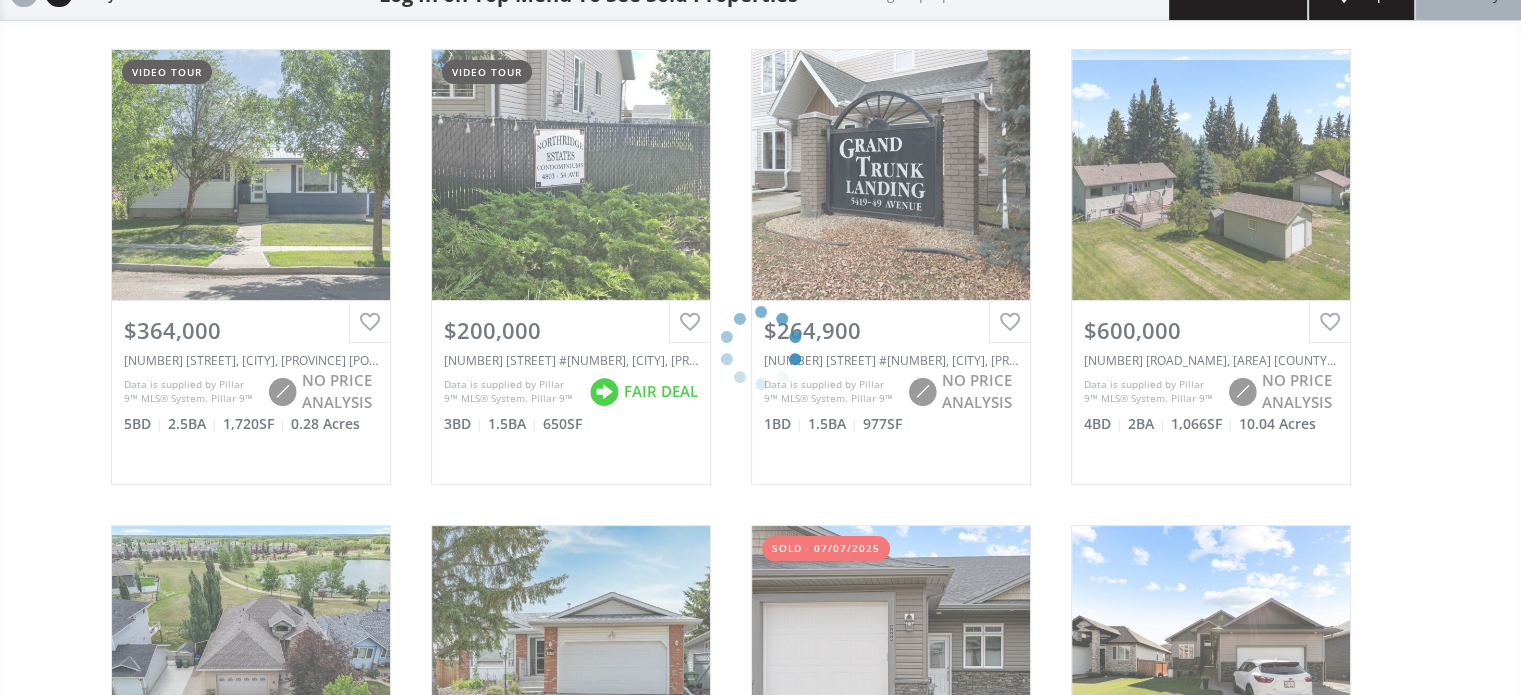 scroll, scrollTop: 0, scrollLeft: 0, axis: both 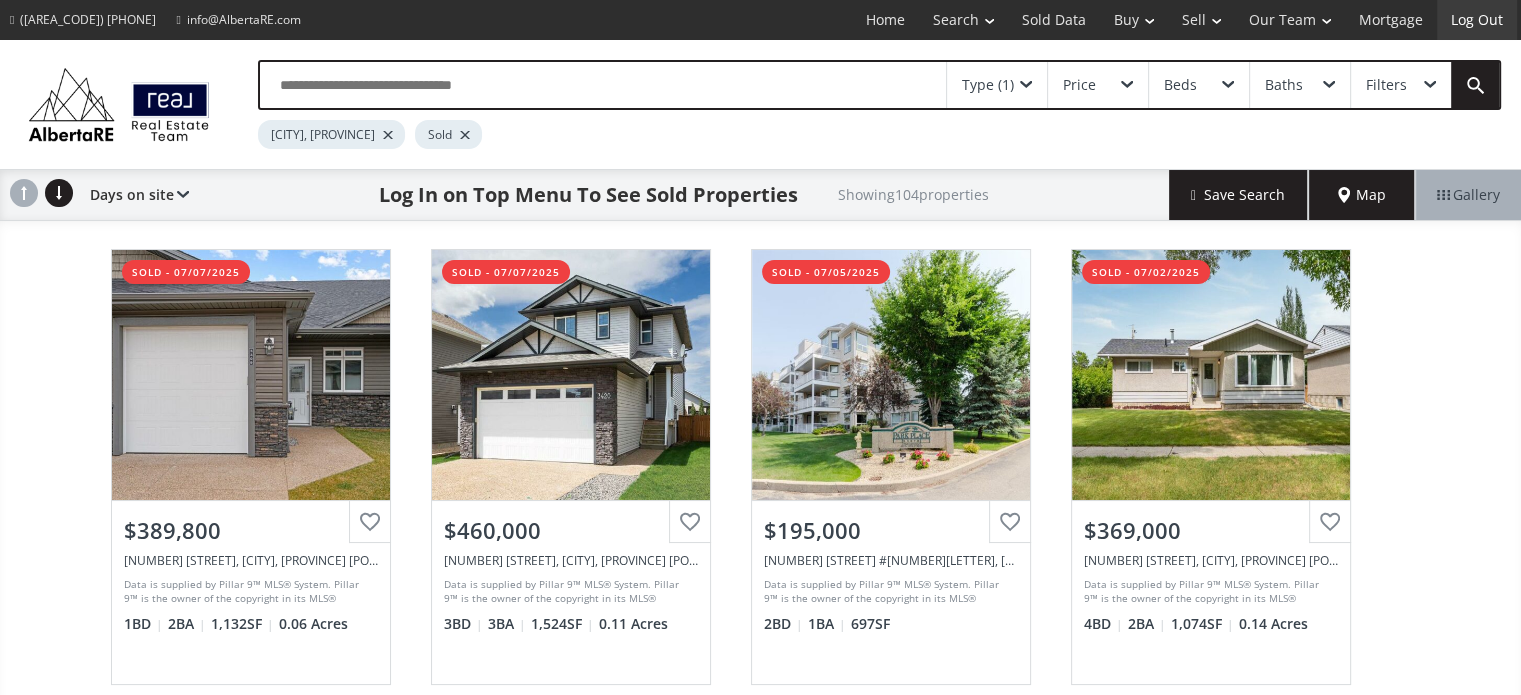 click on "Log Out" at bounding box center (1477, 20) 